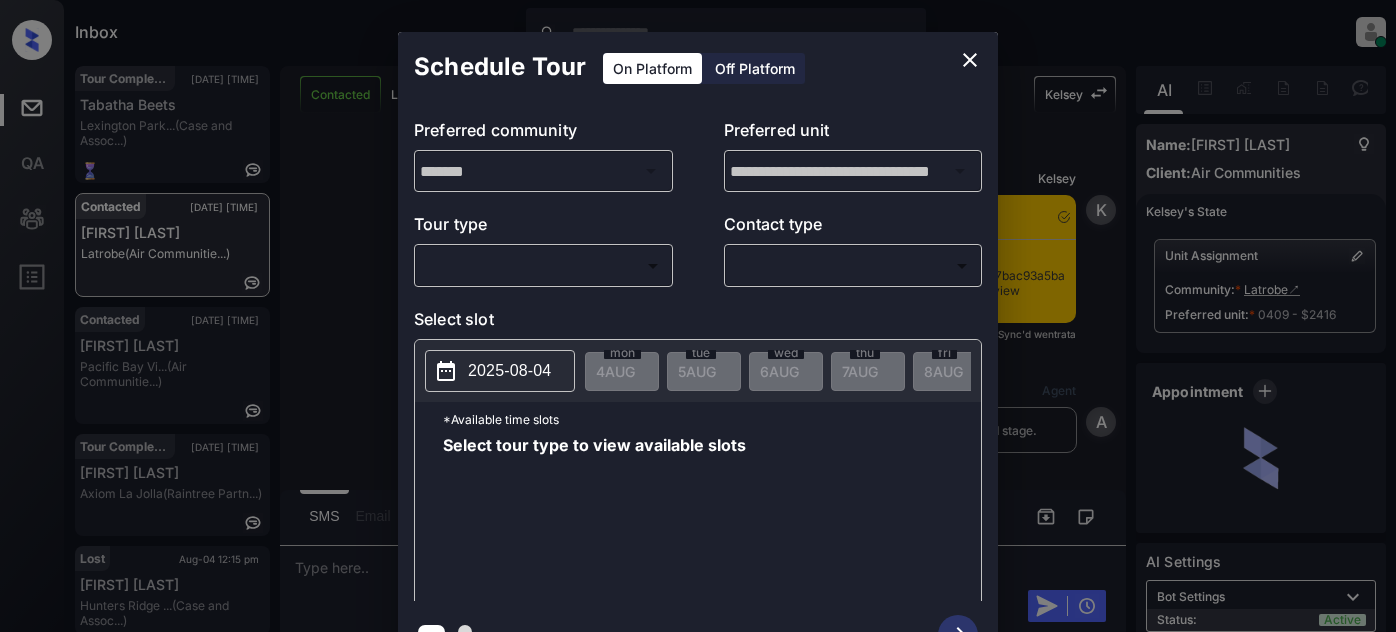 scroll, scrollTop: 0, scrollLeft: 0, axis: both 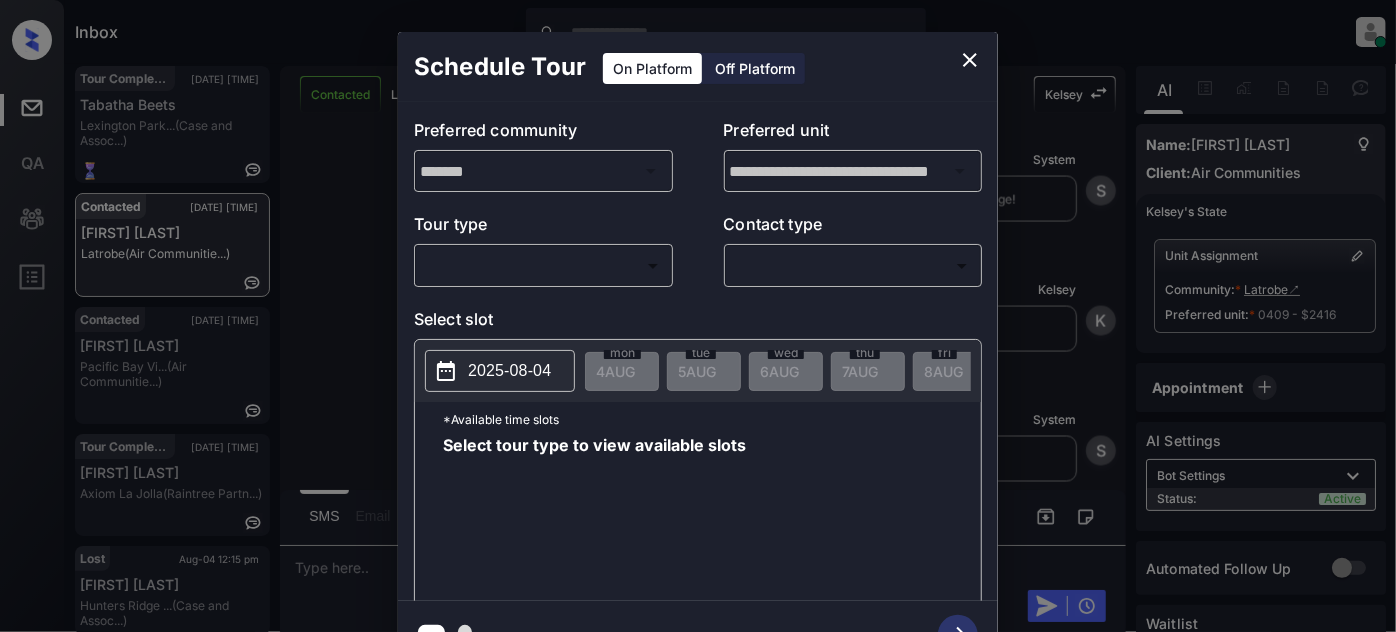 click on "Inbox [FIRST] [LAST] Online Set yourself   offline Set yourself   on break Profile Switch to  light  mode Sign out Tour Completed [DATE] [TIME]   [FIRST] [LAST] [CITY]  (Case and Assoc...) Contacted [DATE] [TIME]   [FIRST] [LAST] [CITY]  (Air Communitie...) Contacted [DATE] [TIME]   [FIRST] [LAST] [CITY]  (Air Communitie...) Tour Completed [DATE] [TIME]   [FIRST] [LAST] [CITY]  (Raintree Partn...) Lost [DATE] [TIME]   [FIRST] [LAST] [CITY]  (Case and Assoc...) Contacted [DATE] [TIME]   [FIRST] [LAST] [CITY]  (Air Communitie...) Contacted Lost Lead Sentiment: Angry Upon sliding the acknowledgement:  Lead will move to lost stage. * ​ SMS and call option will be set to opt out. AFM will be turned off for the lead. [FIRST] New Message [FIRST] Notes Note: [DATE] [TIME]  Sync'd w  entrata [FIRST] New Message Agent Lead created via emailParser in Inbound stage. [DATE] [TIME] [FIRST] New Message Zuma Lead transferred to leasing agent: [FIRST] [DATE] [TIME]" at bounding box center [698, 316] 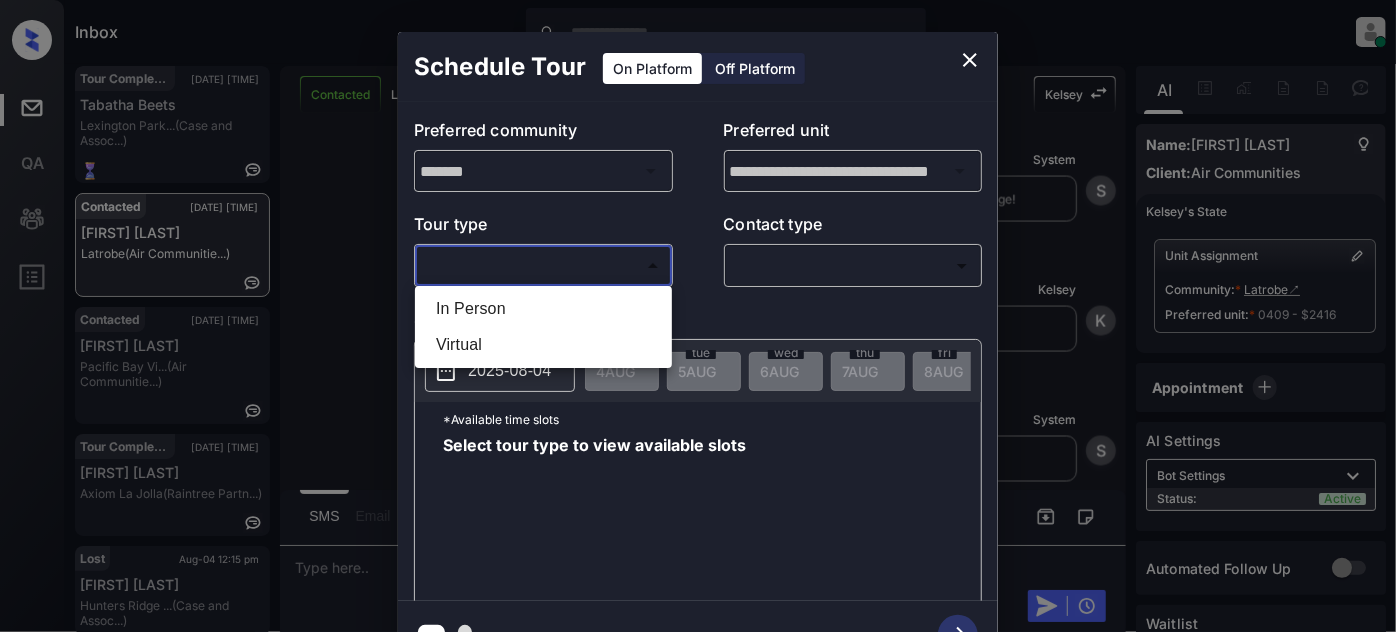 click on "In Person" at bounding box center (543, 309) 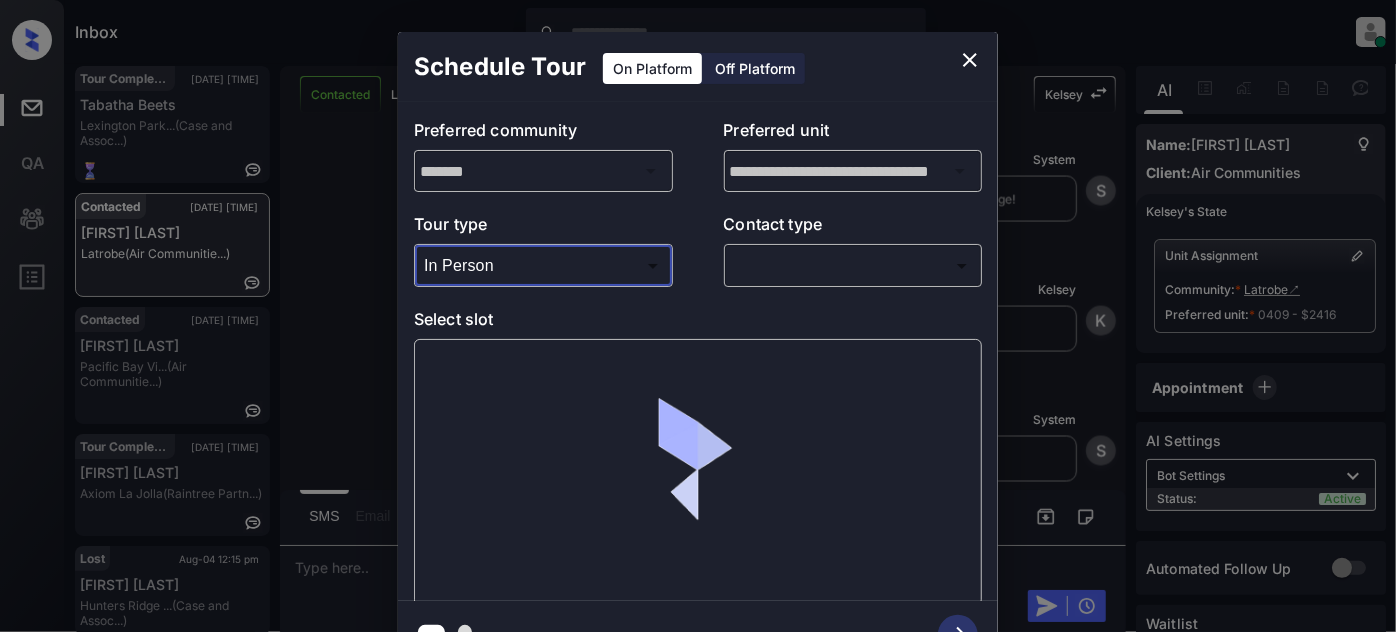 click on "Inbox Juan Carlos Manantan Online Set yourself   offline Set yourself   on break Profile Switch to  light  mode Sign out Tour Completed Aug-01 05:19 pm   Tabatha Beets Lexington Park...  (Case and Assoc...) Contacted Aug-04 12:09 pm   Lily Walton Latrobe  (Air Communitie...) Contacted Aug-04 12:09 pm   Brandon Rico Pacific Bay Vi...  (Air Communitie...) Tour Completed Aug-04 12:12 pm   Aarav Jain Axiom La Jolla  (Raintree Partn...) Lost Aug-04 12:15 pm   Bri Sayles Hunters Ridge ...  (Case and Assoc...) Contacted Aug-04 12:16 pm   Odennis Royal Crest Es...  (Air Communitie...) Contacted Lost Lead Sentiment: Angry Upon sliding the acknowledgement:  Lead will move to lost stage. * ​ SMS and call option will be set to opt out. AFM will be turned off for the lead. Kelsey New Message Kelsey Notes Note: Aug 04, 2025 11:31 am  Sync'd w  entrata K New Message Agent Lead created via emailParser in Inbound stage. Aug 04, 2025 11:31 am A New Message Zuma Lead transferred to leasing agent: kelsey Aug 04, 2025 11:31 am" at bounding box center (698, 316) 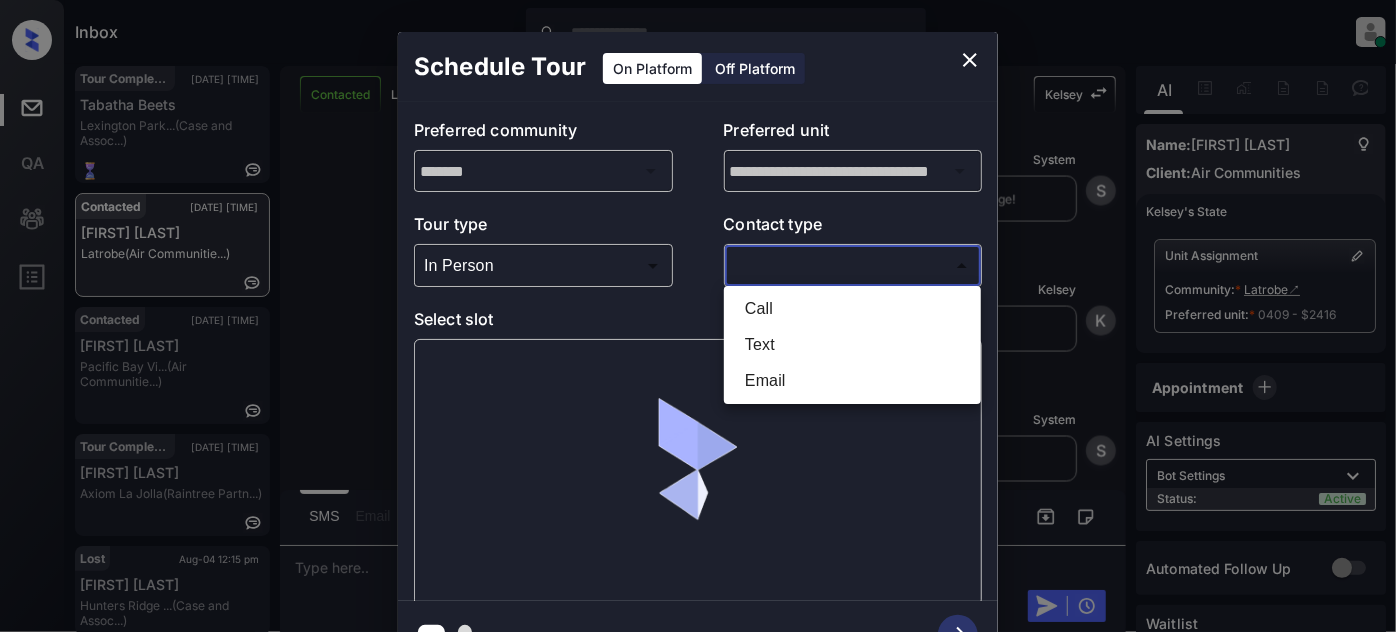 click on "Text" at bounding box center [852, 345] 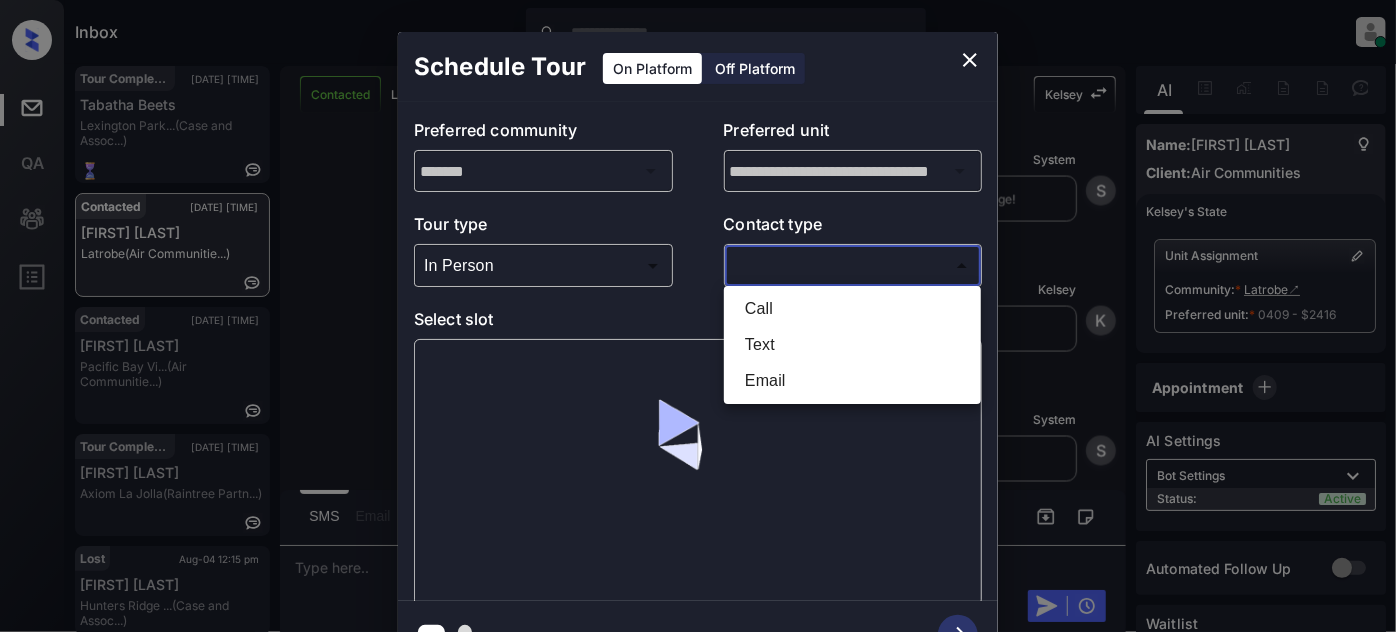 type on "****" 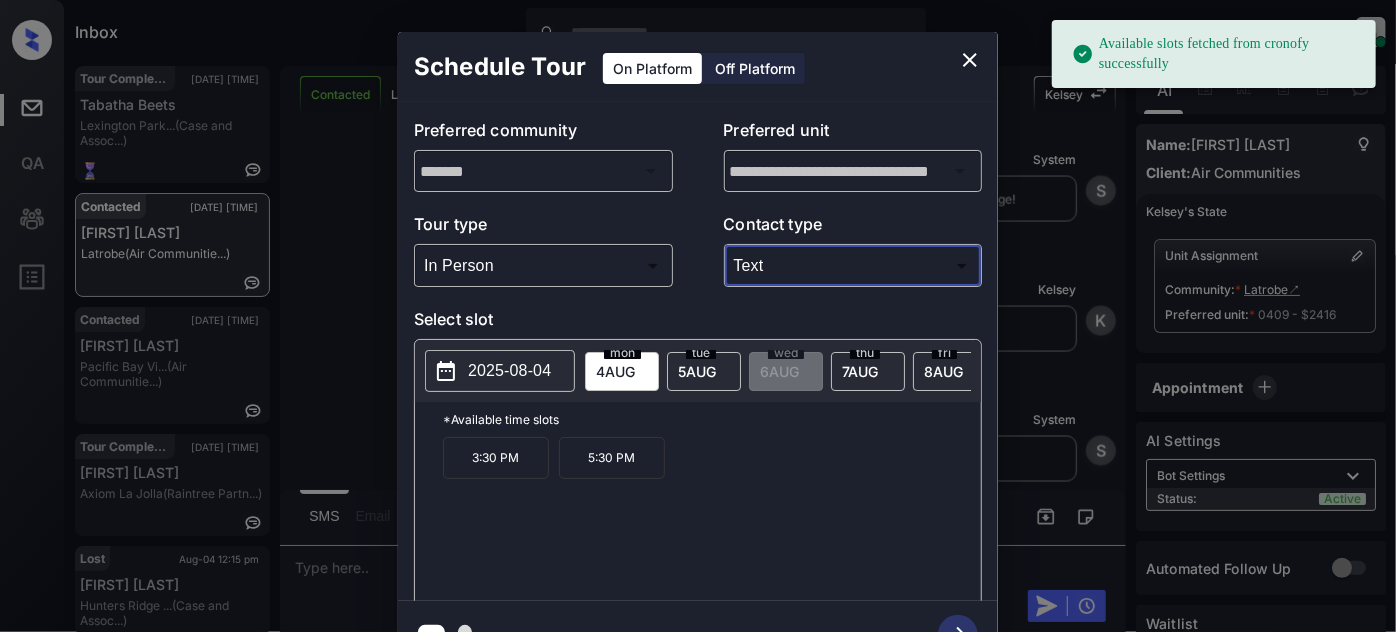 click on "5 AUG" at bounding box center [615, 371] 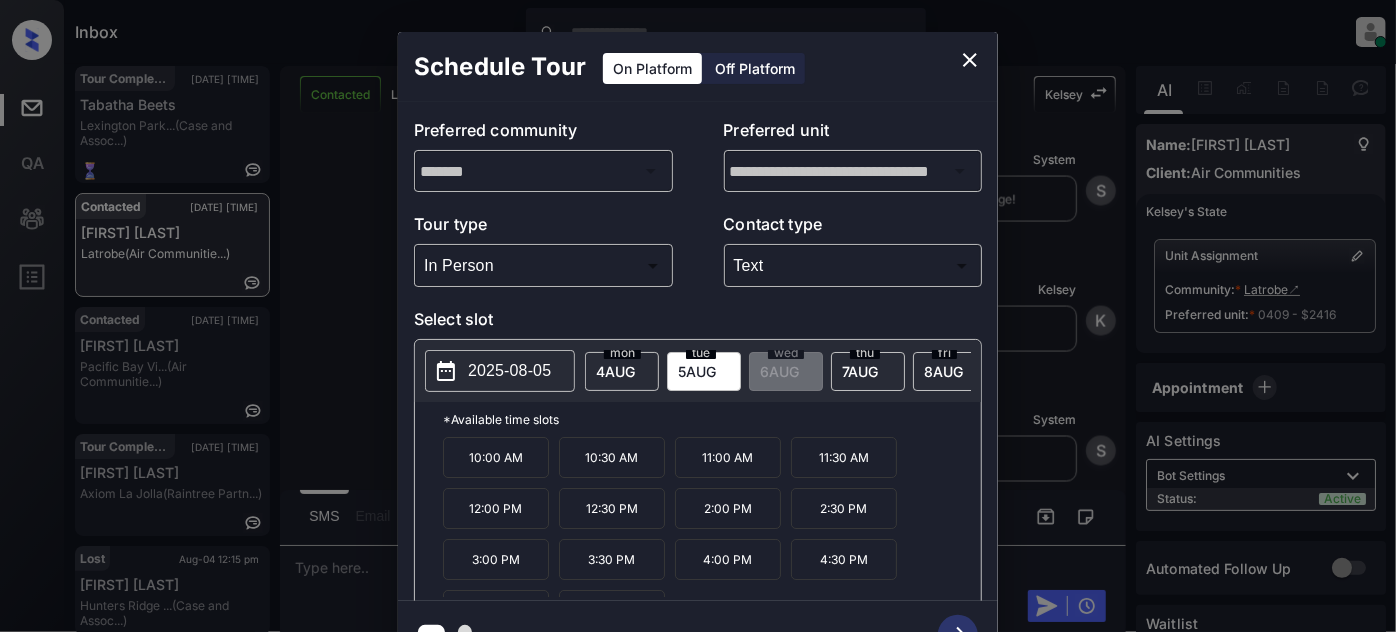 click on "3:00 PM" at bounding box center [496, 559] 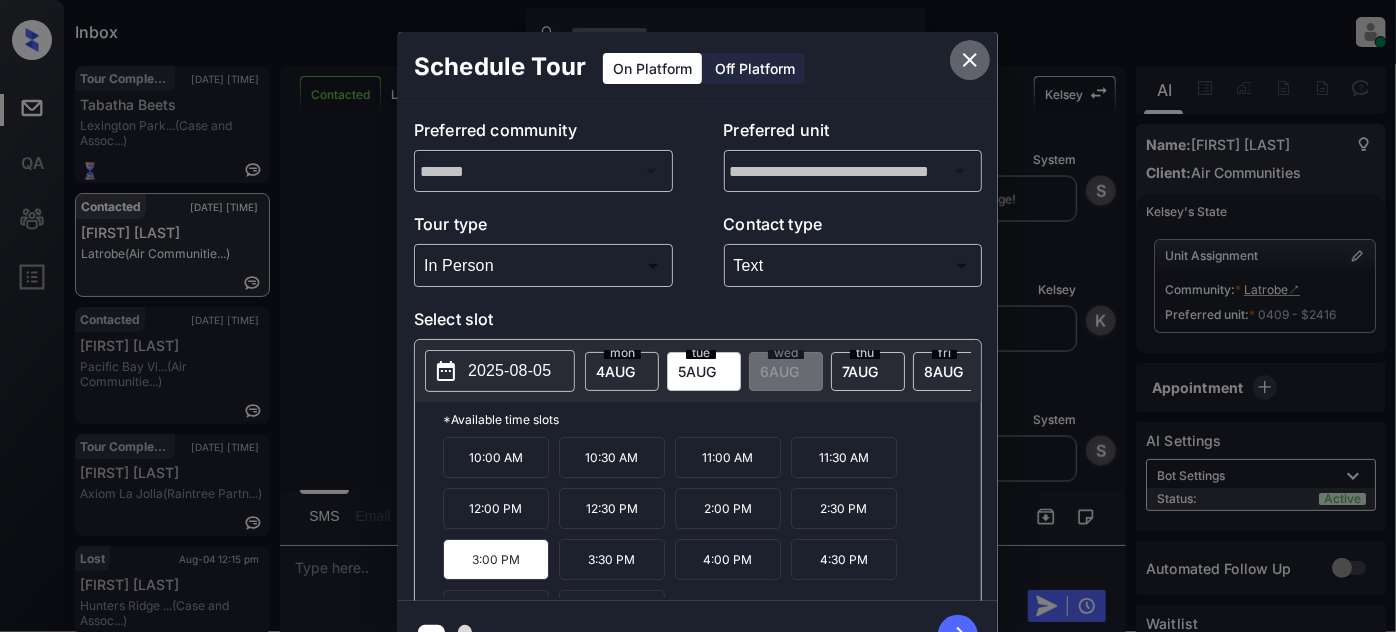 click 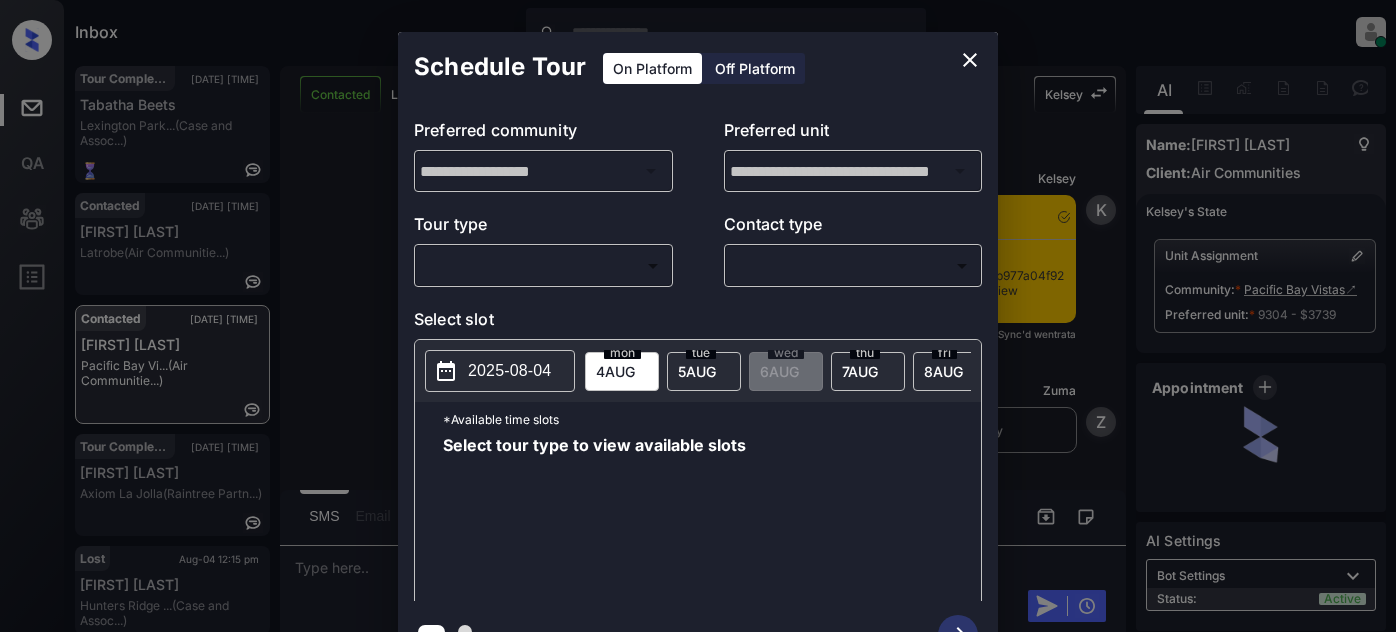 scroll, scrollTop: 0, scrollLeft: 0, axis: both 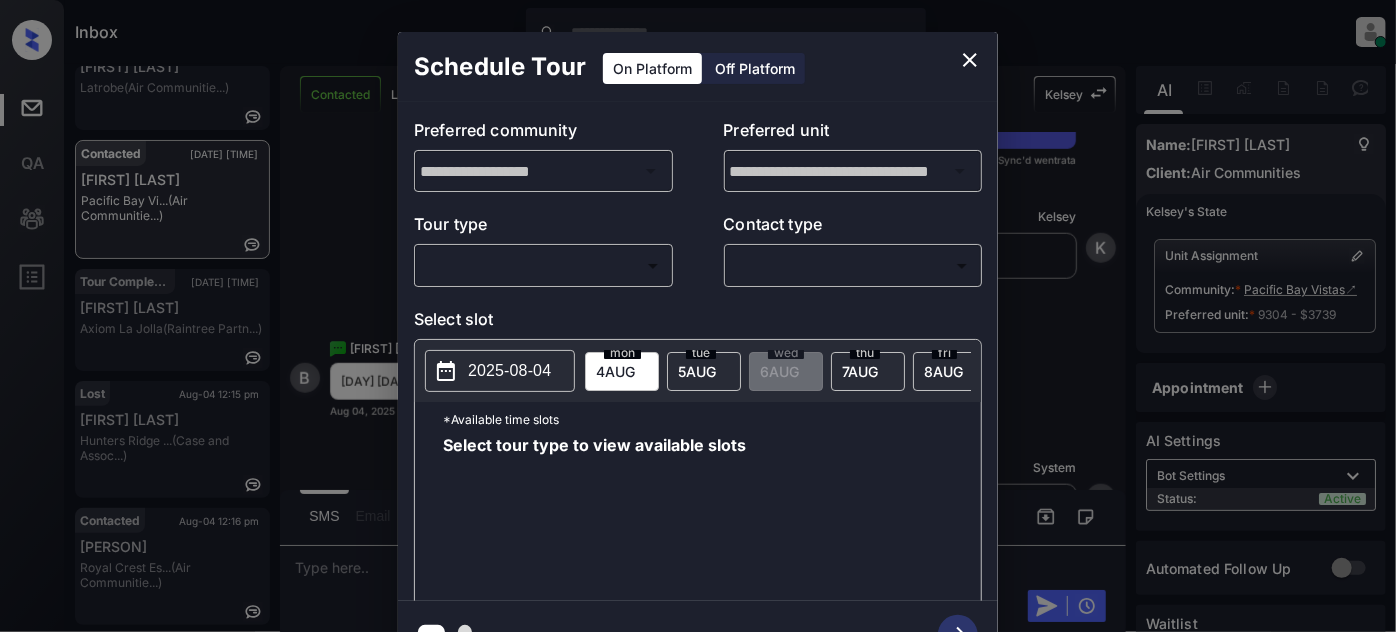 click on "Inbox Juan Carlos Manantan Online Set yourself   offline Set yourself   on break Profile Switch to  light  mode Sign out Tour Completed Aug-01 05:19 pm   Tabatha Beets Lexington Park...  (Case and Assoc...) Contacted Aug-04 12:09 pm   Lily Walton Latrobe  (Air Communitie...) Contacted Aug-04 12:09 pm   Brandon Rico Pacific Bay Vi...  (Air Communitie...) Tour Completed Aug-04 12:12 pm   Aarav Jain Axiom La Jolla  (Raintree Partn...) Lost Aug-04 12:15 pm   Bri Sayles Hunters Ridge ...  (Case and Assoc...) Contacted Aug-04 12:16 pm   Odennis Royal Crest Es...  (Air Communitie...) Contacted Lost Lead Sentiment: Angry Upon sliding the acknowledgement:  Lead will move to lost stage. * ​ SMS and call option will be set to opt out. AFM will be turned off for the lead. Kelsey New Message Kelsey Notes Note: Aug 04, 2025 11:48 am  Sync'd w  entrata K New Message Zuma Lead transferred to leasing agent: kelsey Aug 04, 2025 11:48 am Z New Message Agent Aug 04, 2025 11:48 am A New Message Kelsey Aug 04, 2025 11:48 am K A" at bounding box center [698, 316] 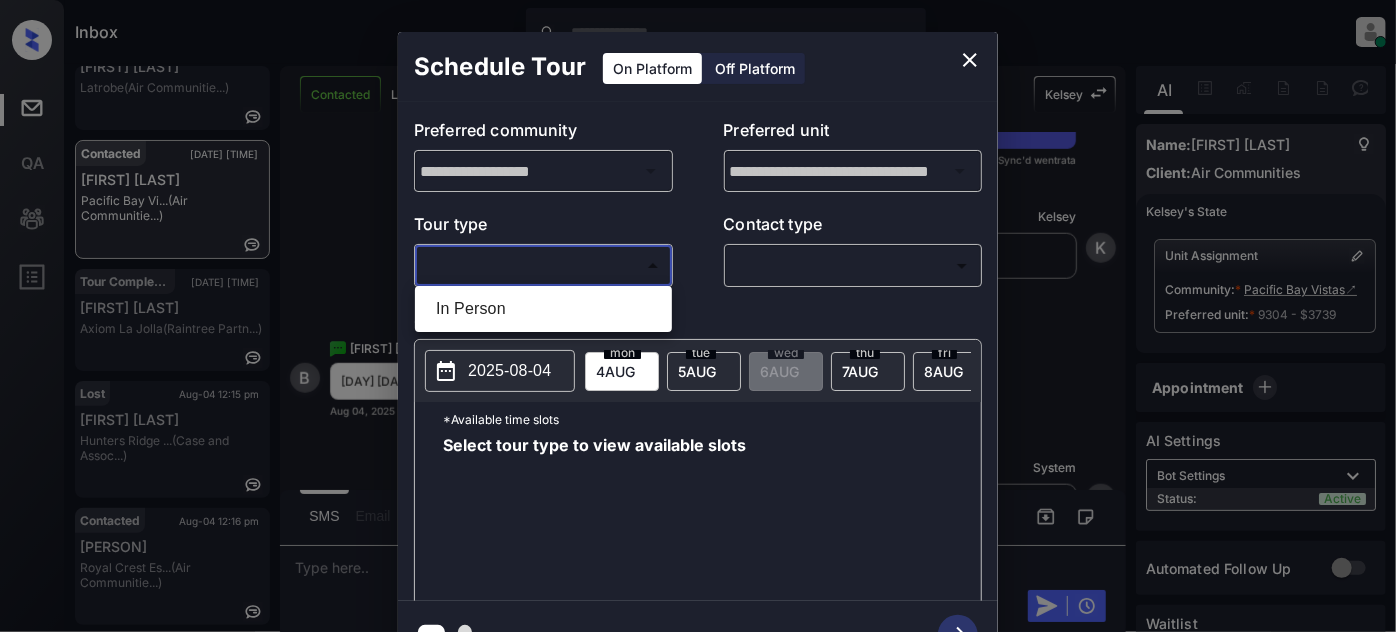click on "In Person" at bounding box center [543, 309] 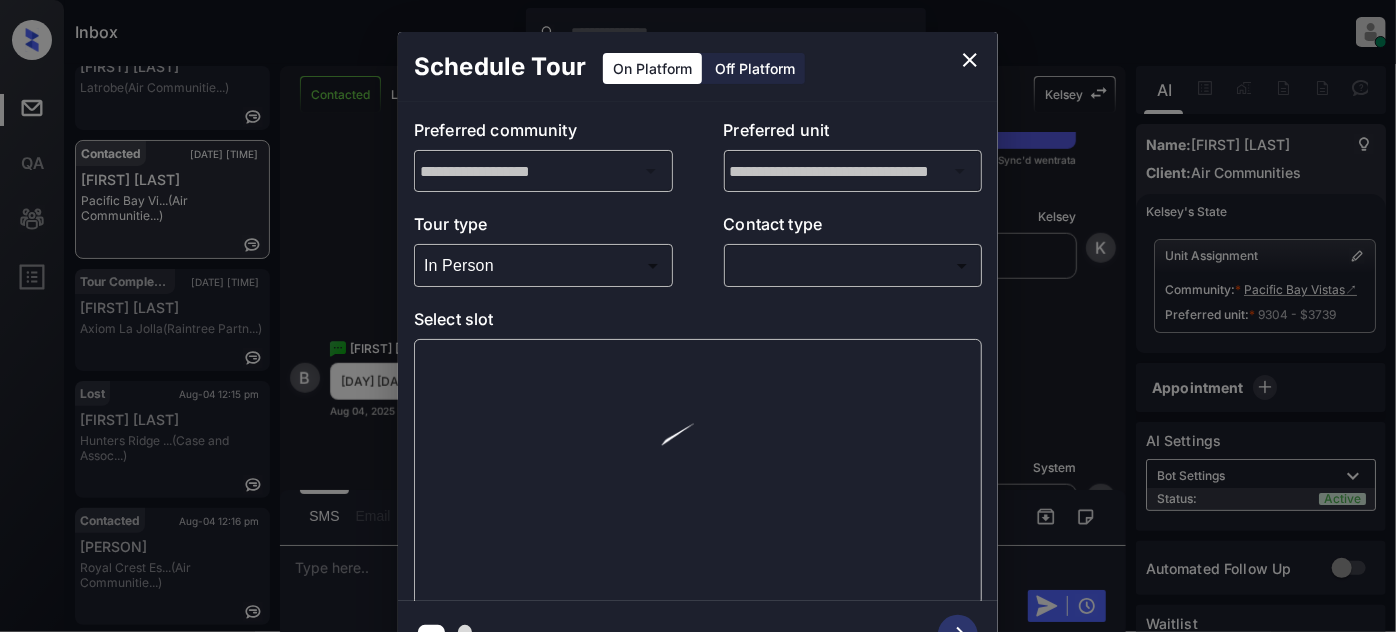 click on "​ ​" at bounding box center [853, 265] 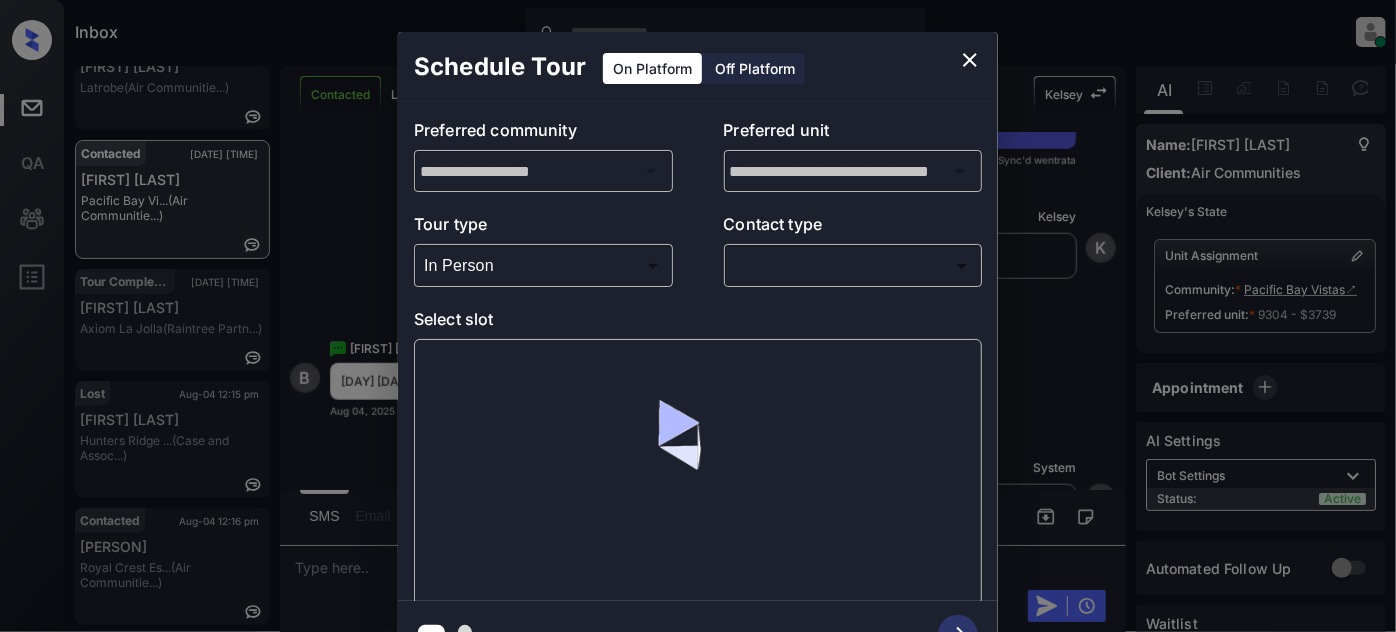 click on "Inbox Juan Carlos Manantan Online Set yourself   offline Set yourself   on break Profile Switch to  light  mode Sign out Tour Completed Aug-01 05:19 pm   Tabatha Beets Lexington Park...  (Case and Assoc...) Contacted Aug-04 12:09 pm   Lily Walton Latrobe  (Air Communitie...) Contacted Aug-04 12:09 pm   Brandon Rico Pacific Bay Vi...  (Air Communitie...) Tour Completed Aug-04 12:12 pm   Aarav Jain Axiom La Jolla  (Raintree Partn...) Lost Aug-04 12:15 pm   Bri Sayles Hunters Ridge ...  (Case and Assoc...) Contacted Aug-04 12:16 pm   Odennis Royal Crest Es...  (Air Communitie...) Contacted Lost Lead Sentiment: Angry Upon sliding the acknowledgement:  Lead will move to lost stage. * ​ SMS and call option will be set to opt out. AFM will be turned off for the lead. Kelsey New Message Kelsey Notes Note: Aug 04, 2025 11:48 am  Sync'd w  entrata K New Message Zuma Lead transferred to leasing agent: kelsey Aug 04, 2025 11:48 am Z New Message Agent Aug 04, 2025 11:48 am A New Message Kelsey Aug 04, 2025 11:48 am K A" at bounding box center (698, 316) 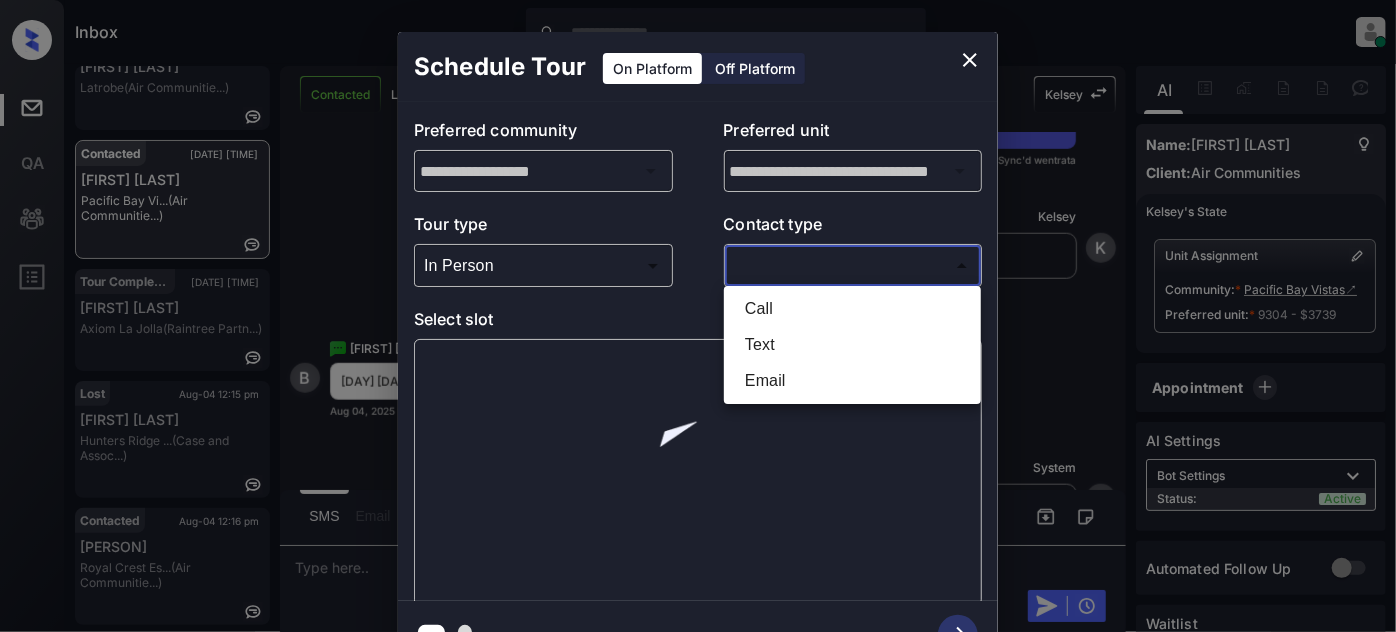 click on "Text" at bounding box center [852, 345] 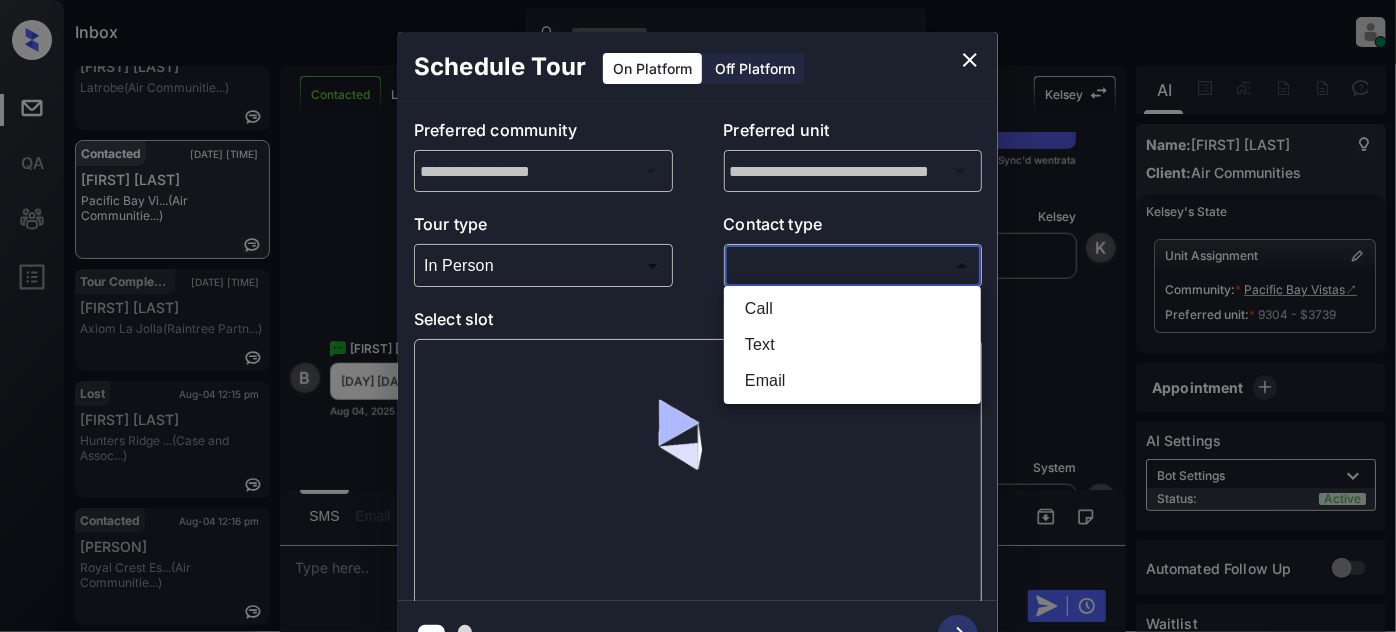 type on "****" 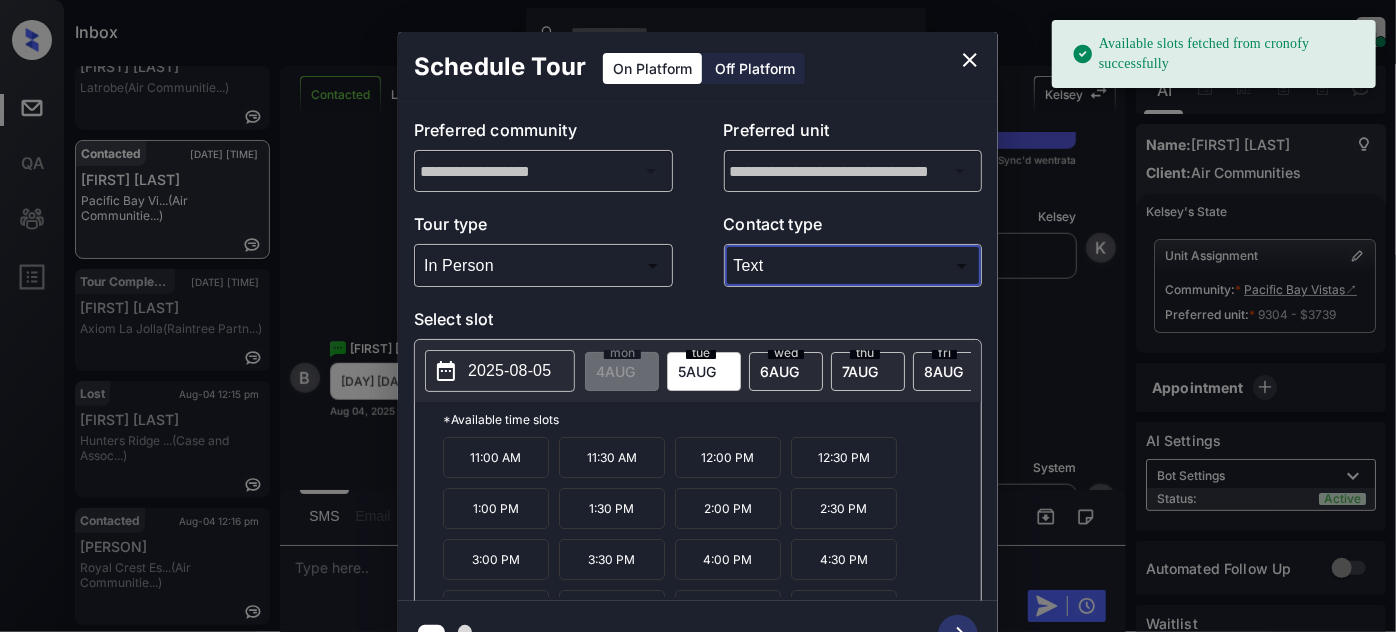 click 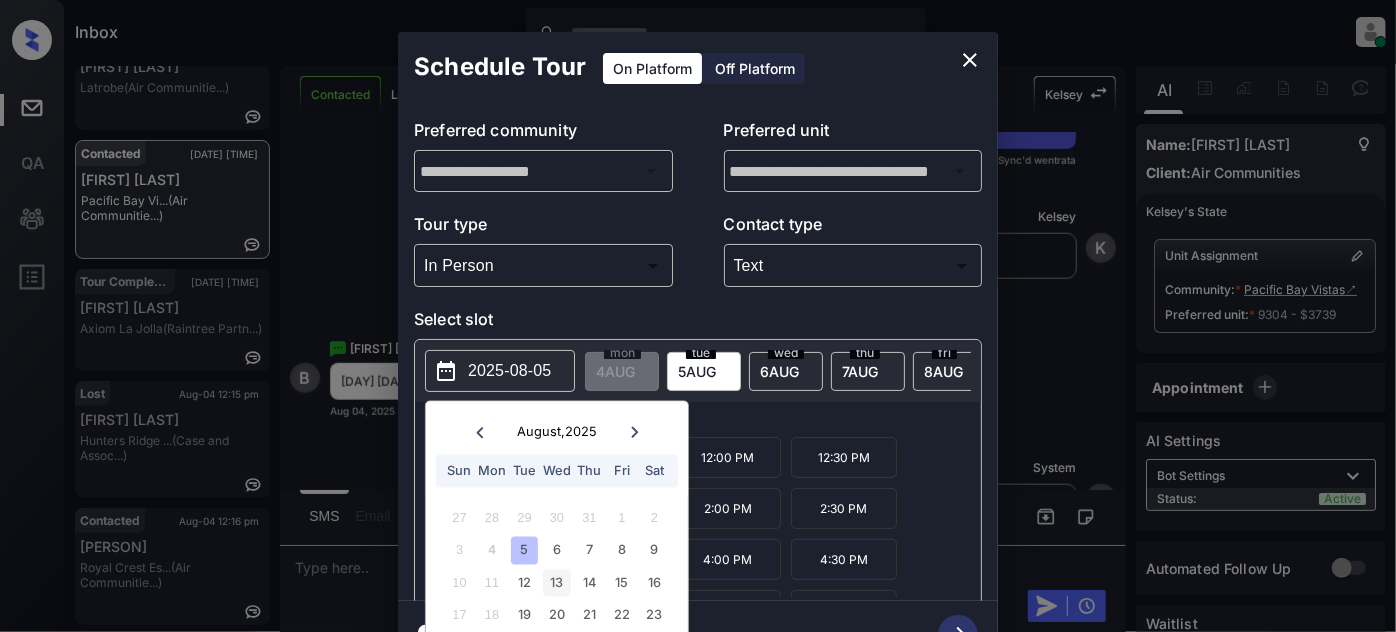 click on "12" at bounding box center [524, 582] 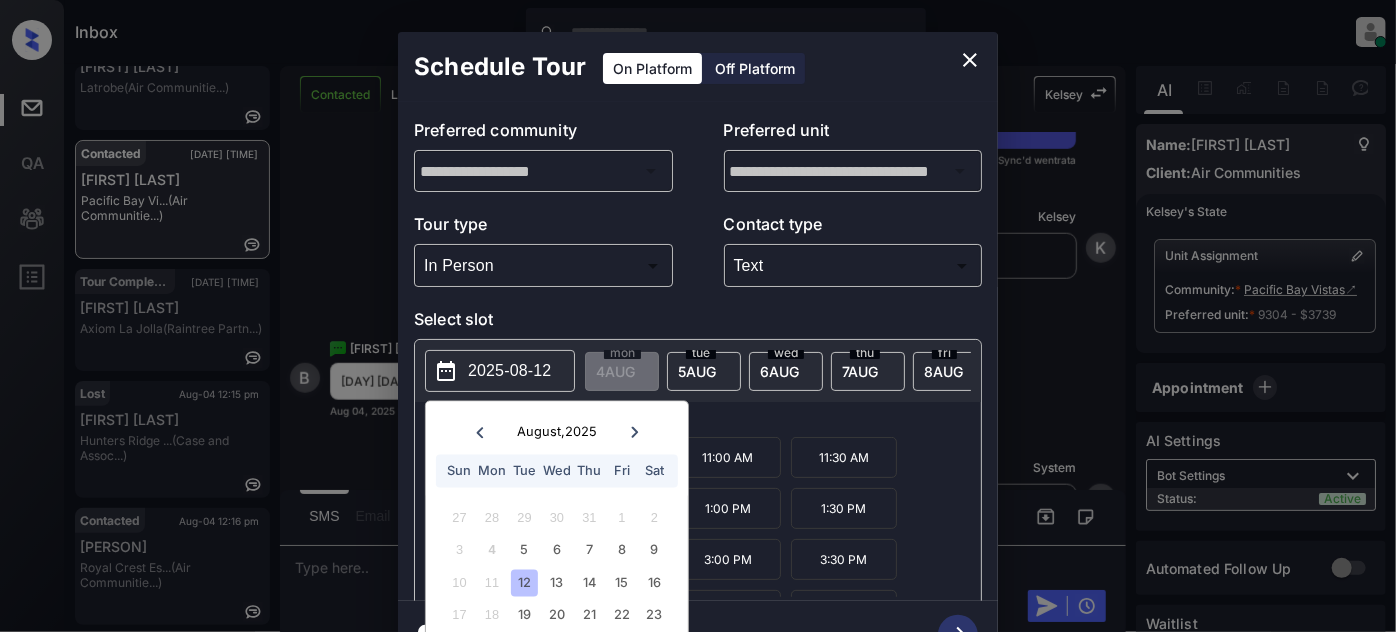 click on "*Available time slots" at bounding box center [712, 419] 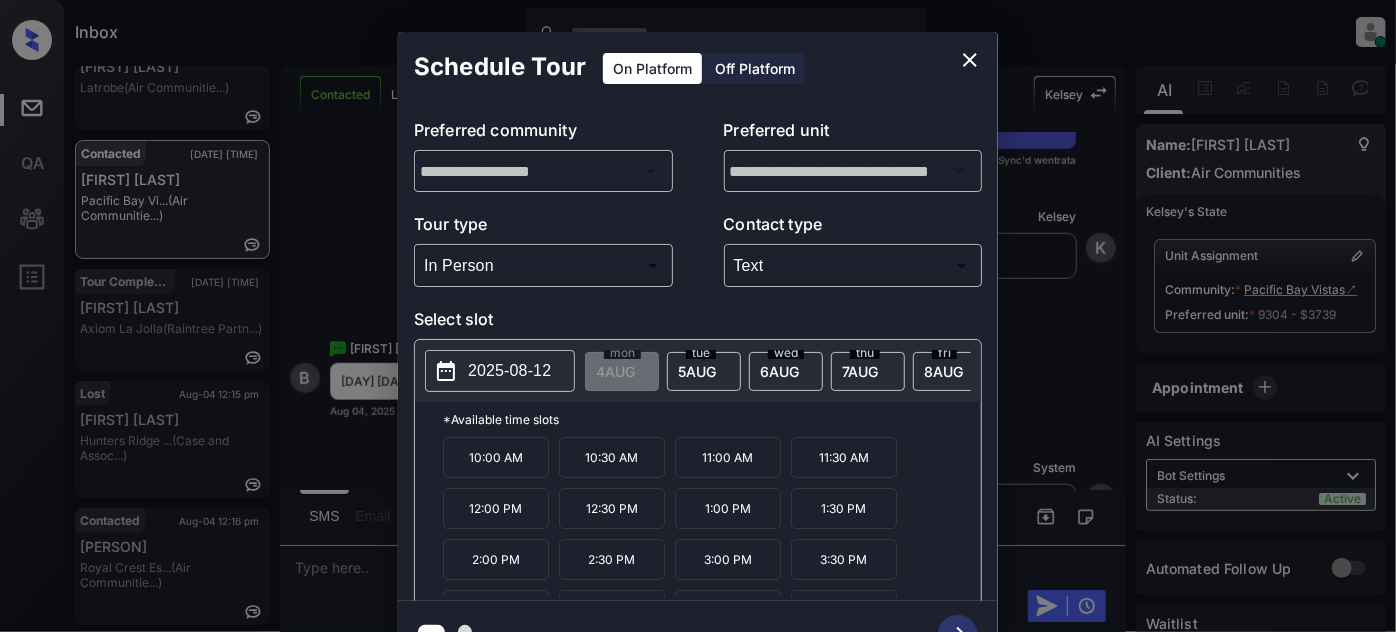 click on "10:00 AM" at bounding box center (496, 457) 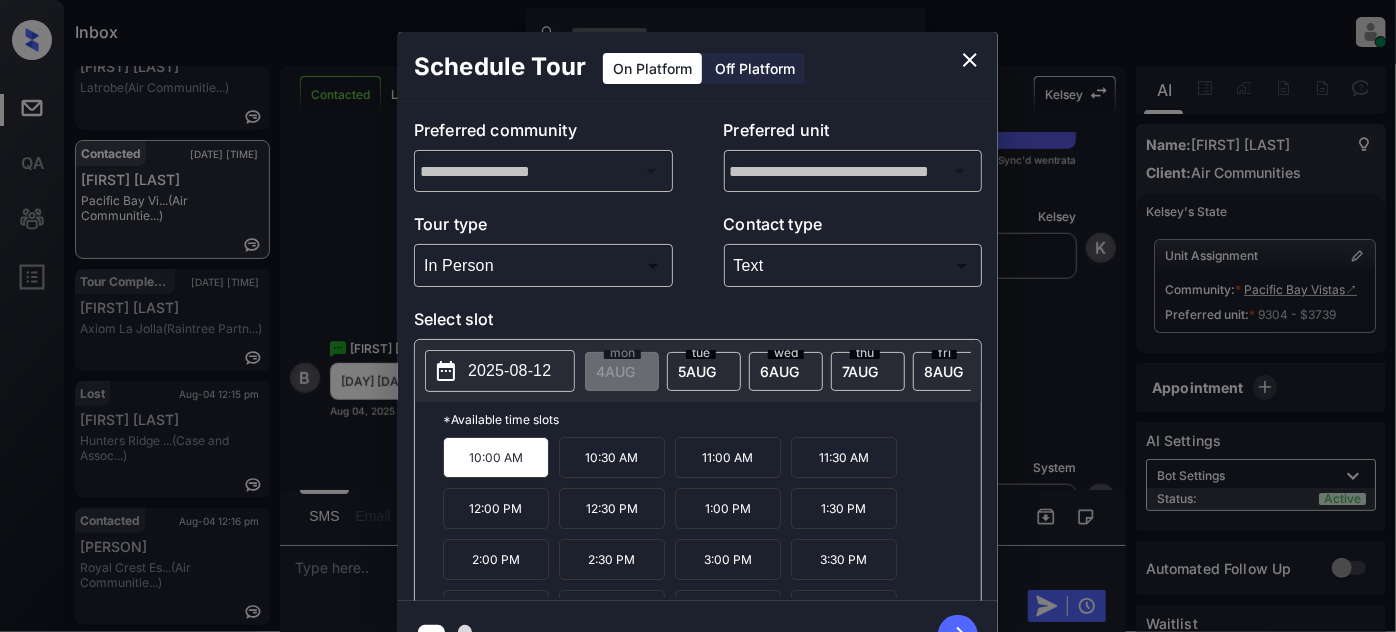 click 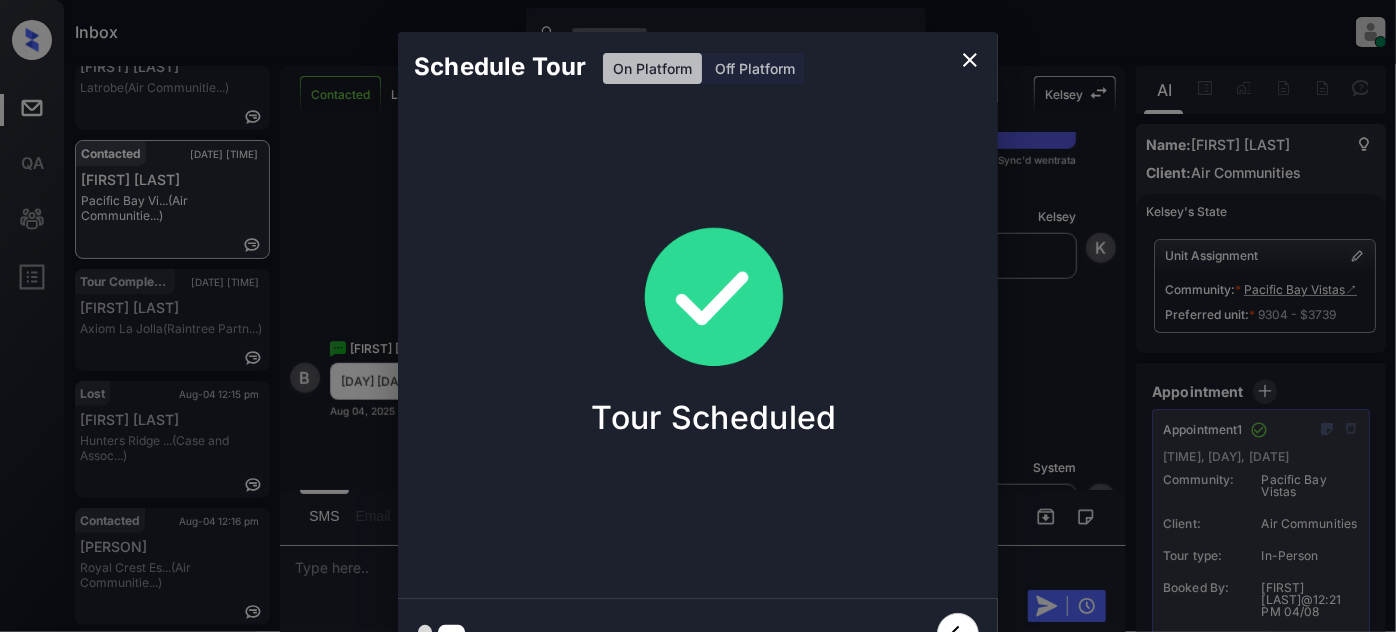 click on "Schedule Tour On Platform Off Platform Tour Scheduled" at bounding box center [698, 350] 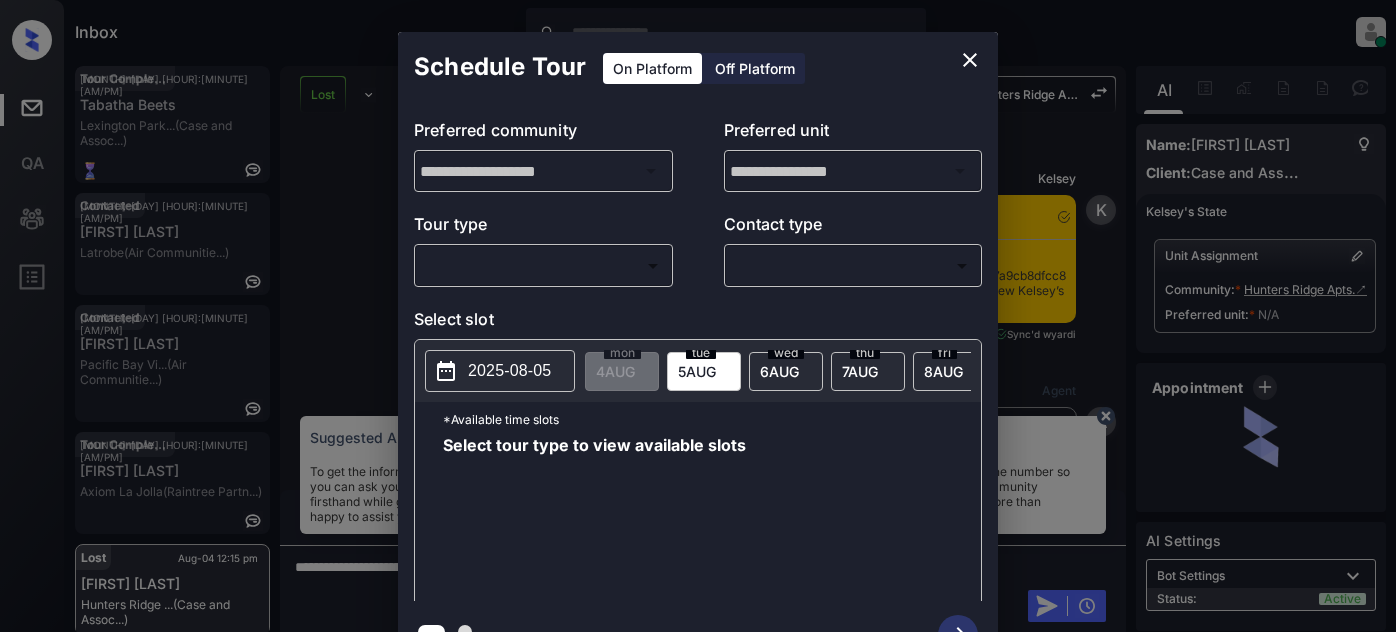 scroll, scrollTop: 0, scrollLeft: 0, axis: both 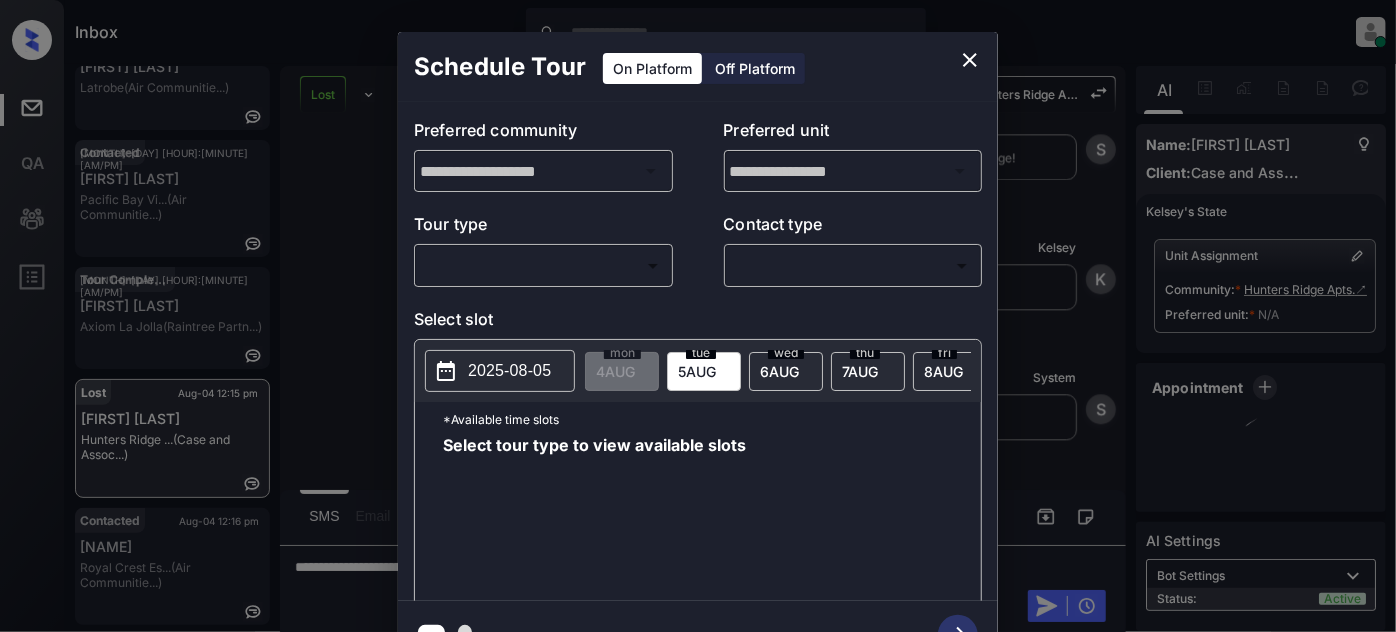 click on "Tour type" at bounding box center (543, 228) 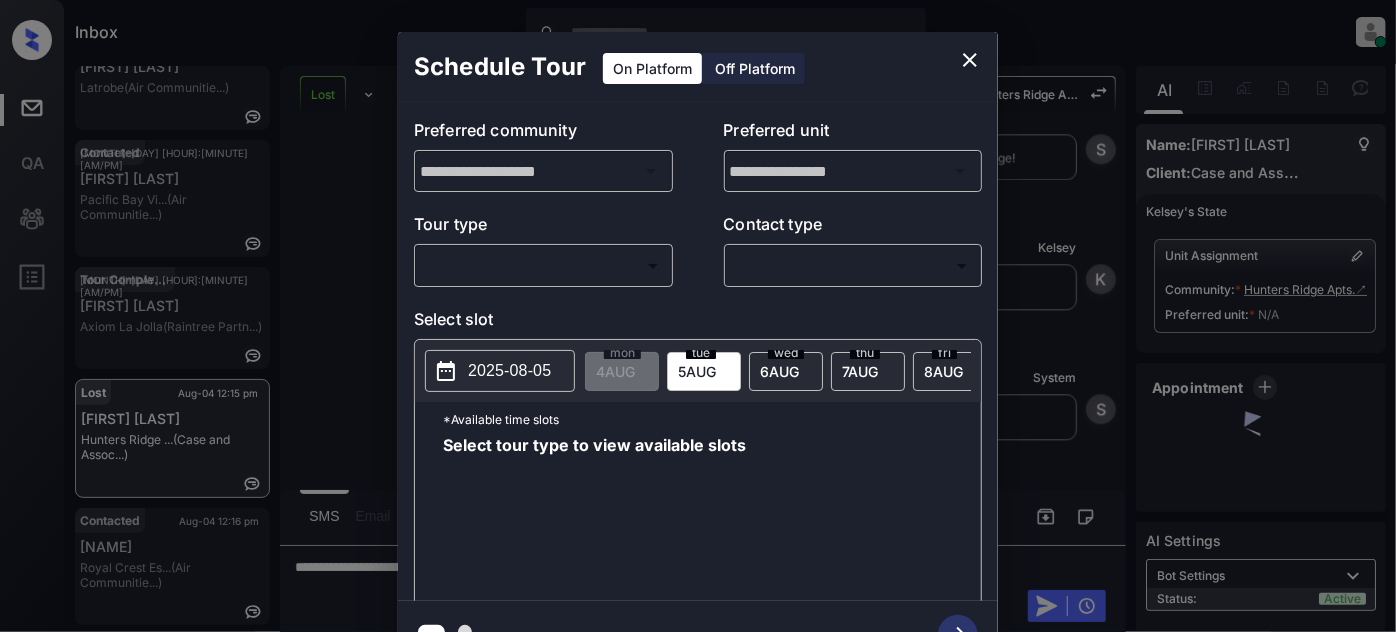 click on "​ ​" at bounding box center [543, 265] 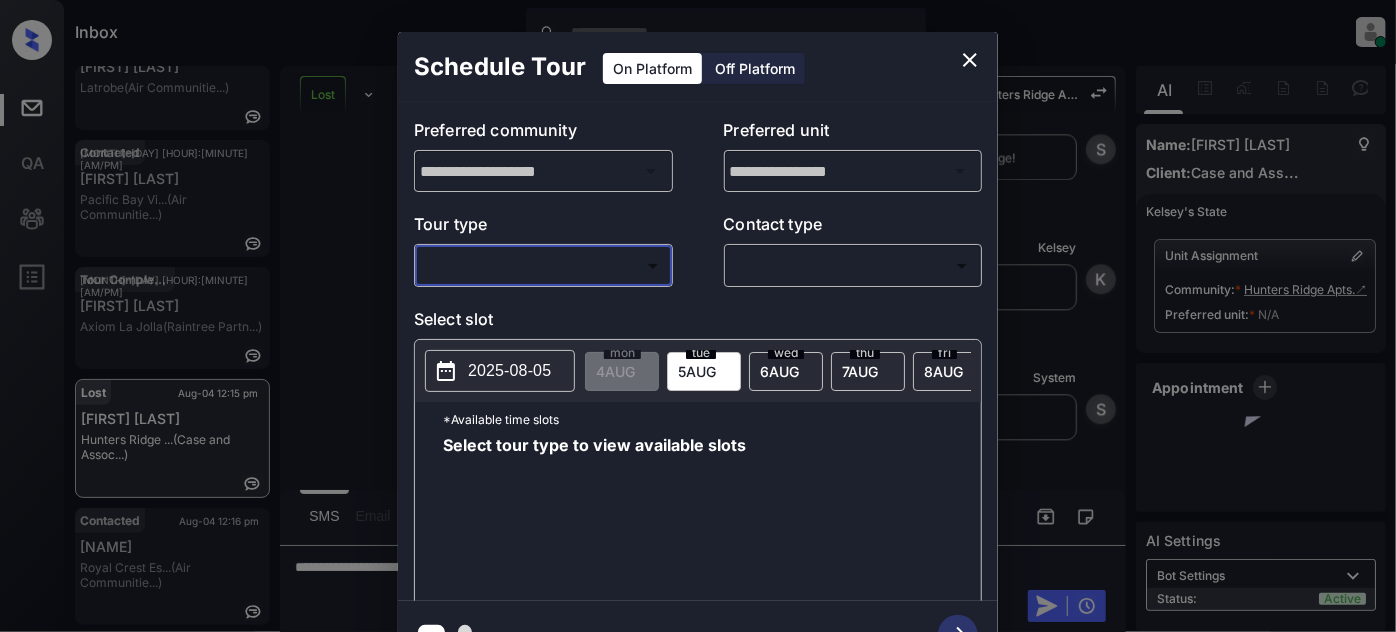click on "Inbox Juan Carlos Manantan Online Set yourself   offline Set yourself   on break Profile Switch to  light  mode Sign out Tour Completed Aug-01 05:19 pm   Tabatha Beets Lexington Park...  (Case and Assoc...) Contacted Aug-04 12:09 pm   Lily Walton Latrobe  (Air Communitie...) Contacted Aug-04 12:09 pm   Brandon Rico Pacific Bay Vi...  (Air Communitie...) Tour Completed Aug-04 12:12 pm   Aarav Jain Axiom La Jolla  (Raintree Partn...) Lost Aug-04 12:15 pm   Bri Sayles Hunters Ridge ...  (Case and Assoc...) Contacted Aug-04 12:16 pm   Odennis Royal Crest Es...  (Air Communitie...) Lost Lead Sentiment: Angry Upon sliding the acknowledgement:  Lead will move to lost stage. * ​ SMS and call option will be set to opt out. AFM will be turned off for the lead. Hunters Ridge Apts New Message Kelsey Notes Note: https://conversation.getzuma.com/688ba7fd7a9cb8dfcc8e5654 - Paste this link into your browser to view Kelsey’s conversation with the prospect Jul 31, 2025 10:29 am  Sync'd w  yardi K New Message Agent A Zuma Z" at bounding box center (698, 316) 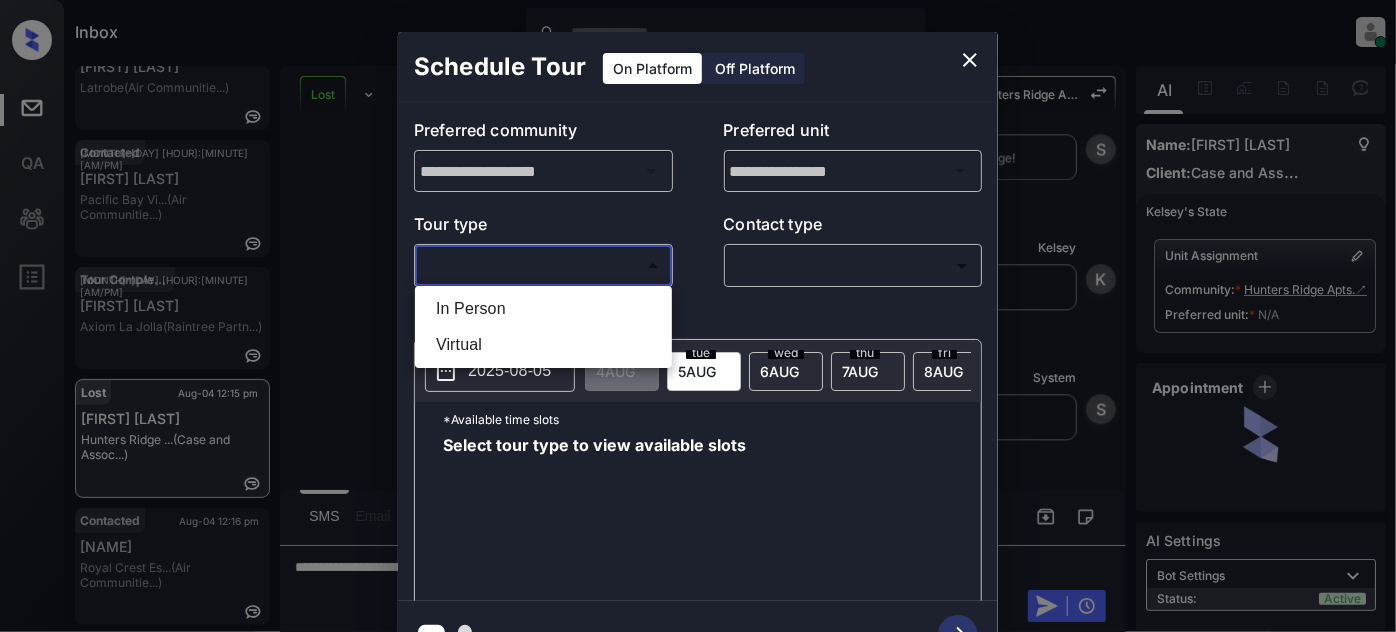 click on "In Person" at bounding box center [543, 309] 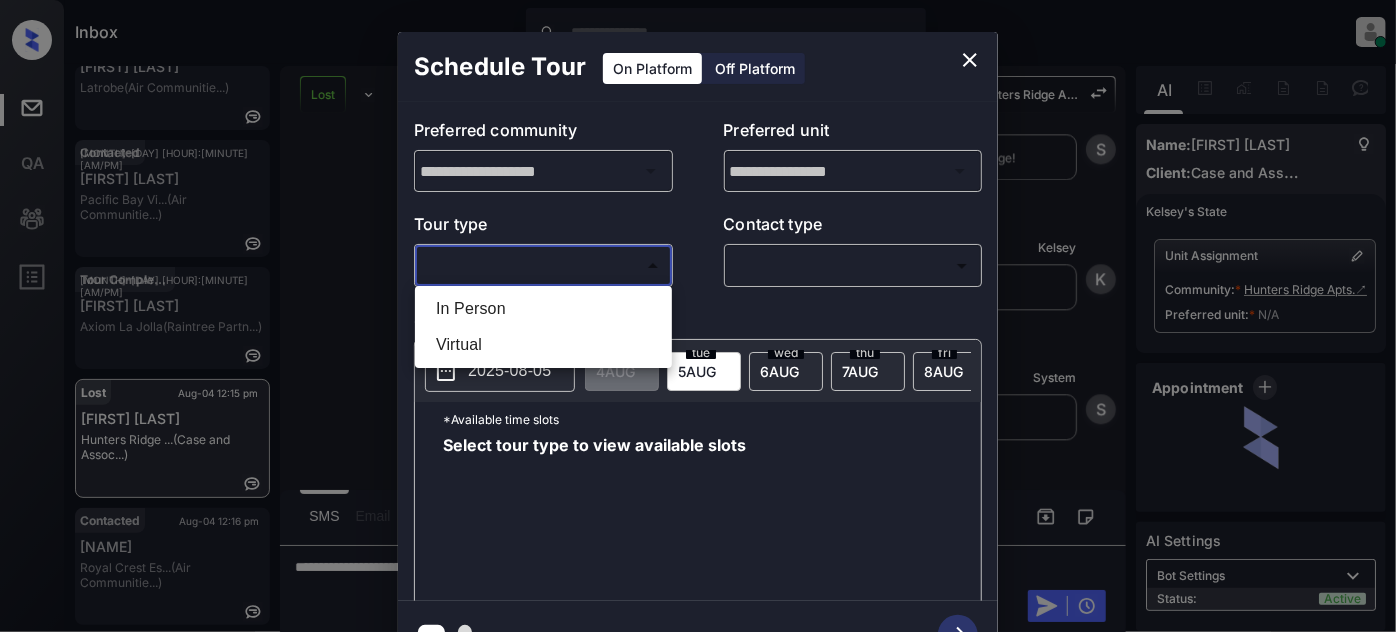 type on "********" 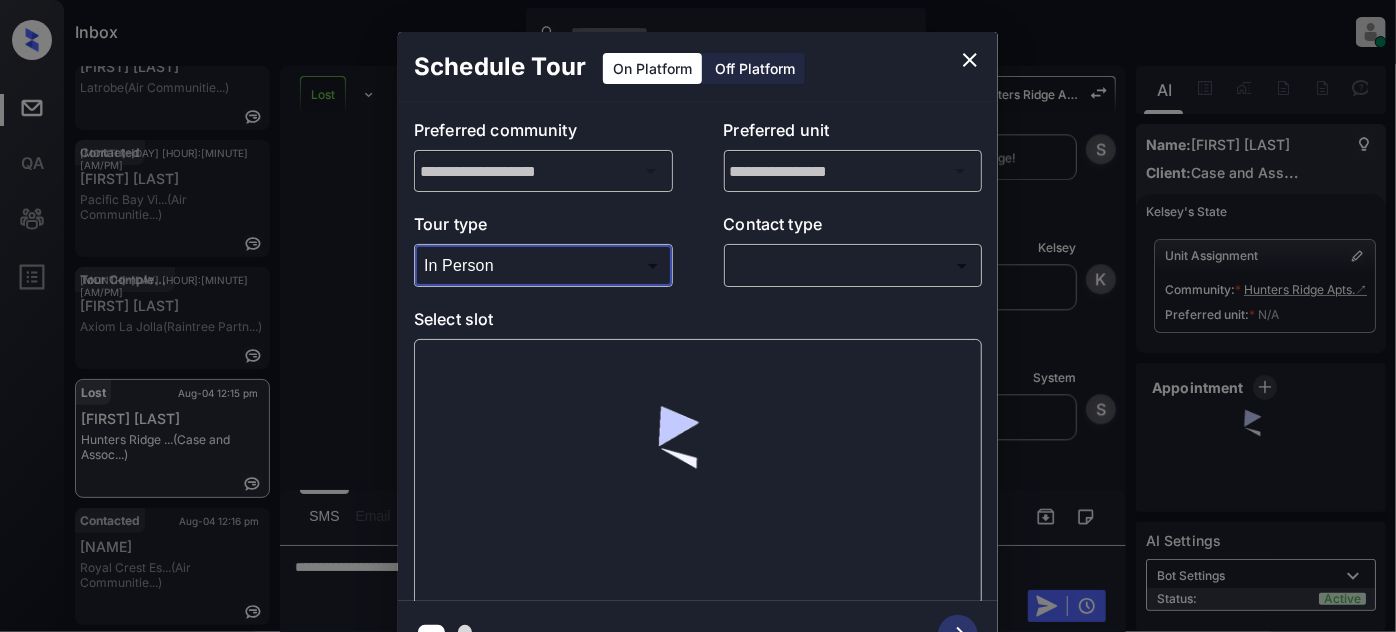 click on "Inbox Juan Carlos Manantan Online Set yourself   offline Set yourself   on break Profile Switch to  light  mode Sign out Tour Completed Aug-01 05:19 pm   Tabatha Beets Lexington Park...  (Case and Assoc...) Contacted Aug-04 12:09 pm   Lily Walton Latrobe  (Air Communitie...) Contacted Aug-04 12:09 pm   Brandon Rico Pacific Bay Vi...  (Air Communitie...) Tour Completed Aug-04 12:12 pm   Aarav Jain Axiom La Jolla  (Raintree Partn...) Lost Aug-04 12:15 pm   Bri Sayles Hunters Ridge ...  (Case and Assoc...) Contacted Aug-04 12:16 pm   Odennis Royal Crest Es...  (Air Communitie...) Lost Lead Sentiment: Angry Upon sliding the acknowledgement:  Lead will move to lost stage. * ​ SMS and call option will be set to opt out. AFM will be turned off for the lead. Hunters Ridge Apts New Message Kelsey Notes Note: https://conversation.getzuma.com/688ba7fd7a9cb8dfcc8e5654 - Paste this link into your browser to view Kelsey’s conversation with the prospect Jul 31, 2025 10:29 am  Sync'd w  yardi K New Message Agent A Zuma Z" at bounding box center [698, 316] 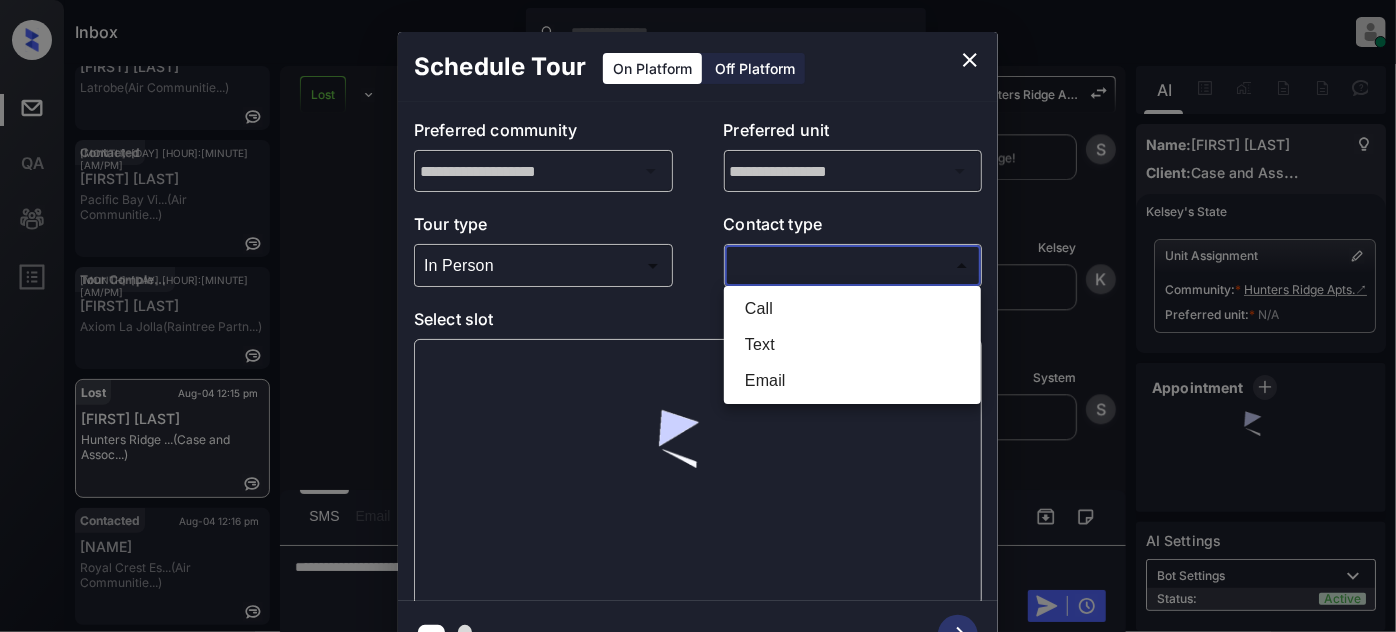 click on "Text" at bounding box center [852, 345] 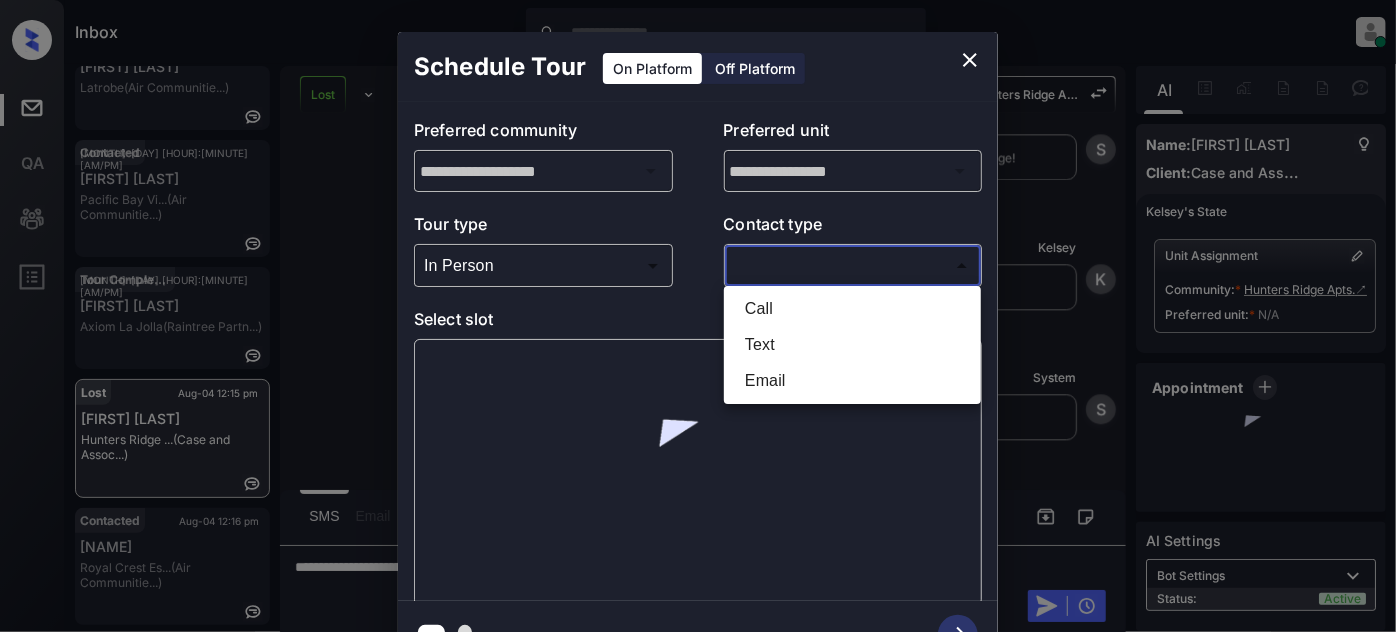 type on "****" 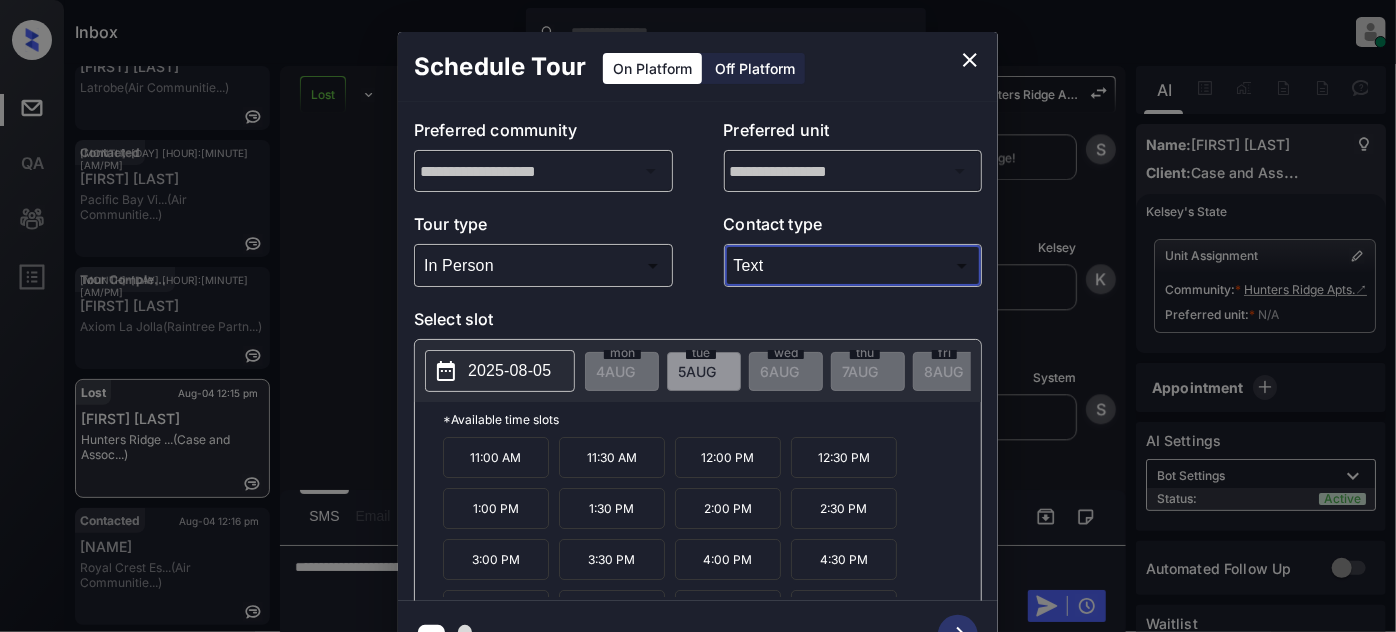 click at bounding box center [970, 60] 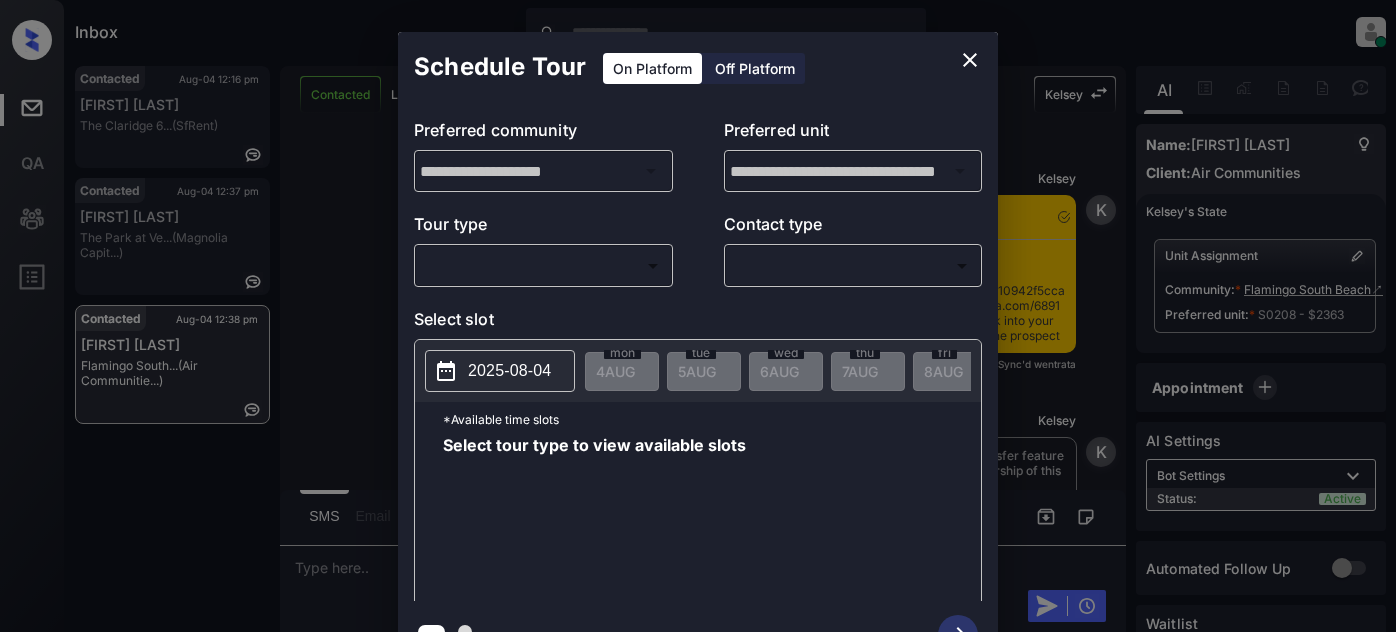 scroll, scrollTop: 0, scrollLeft: 0, axis: both 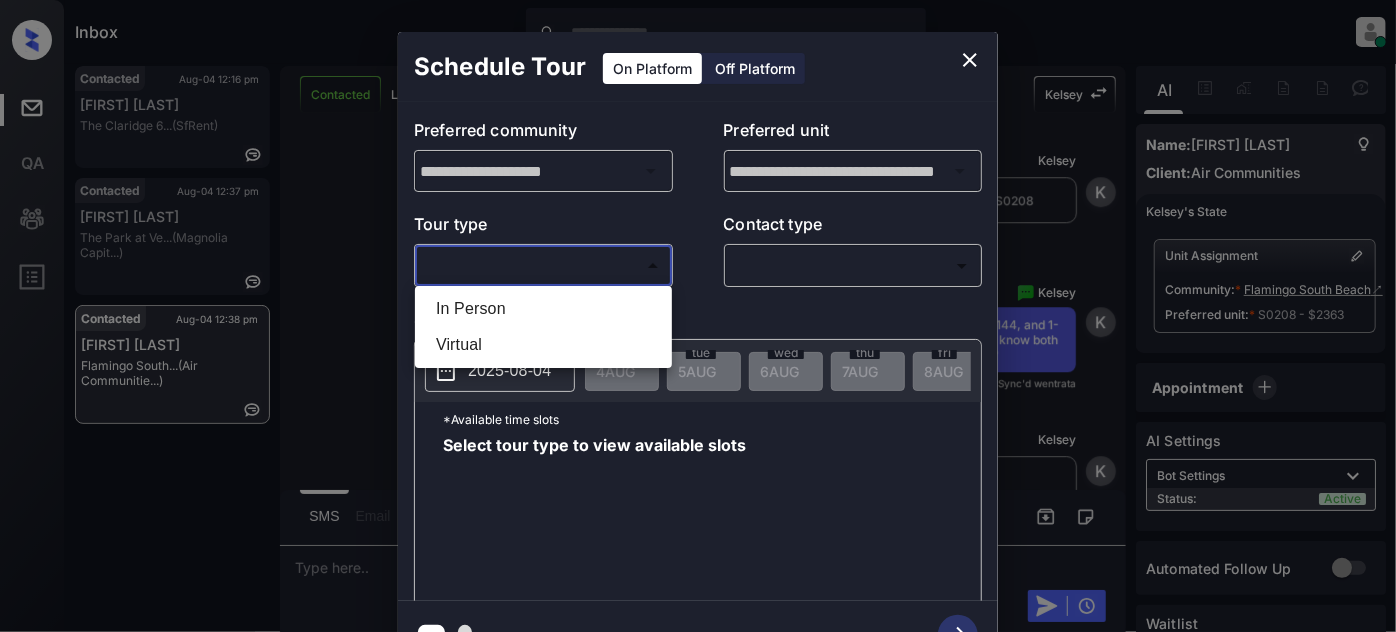click on "Inbox [FIRST] [LAST] Online Set yourself   offline Set yourself   on break Profile Switch to  light  mode Sign out Contacted Aug-04 12:16 pm   [FIRST] [LAST] The Claridge 6...  (SfRent) Contacted Aug-04 12:37 pm   [FIRST] [LAST] The Park at Ve...  (Magnolia Capit...) Contacted Aug-04 12:38 pm   [FIRST] [LAST] Flamingo South...  (Air Communitie...) Contacted Lost Lead Sentiment: Angry Upon sliding the acknowledgement:  Lead will move to lost stage. * ​ SMS and call option will be set to opt out. AFM will be turned off for the lead. [FIRST] New Message [FIRST] Notes Note: <a href="https://conversation.getzuma.com/68910942f5cca441048c2e43">https://conversation.getzuma.com/68910942f5cca441048c2e43</a> - Paste this link into your browser to view [FIRST]’s conversation with the prospect Aug 04, 2025 12:25 pm  Sync'd w  entrata [FIRST] New Message [FIRST] Due to the activation of disableLeadTransfer feature flag, [FIRST] will no longer transfer ownership of this CRM guest card Aug 04, 2025 12:25 pm [FIRST] New Message Zuma Z A A" at bounding box center [698, 316] 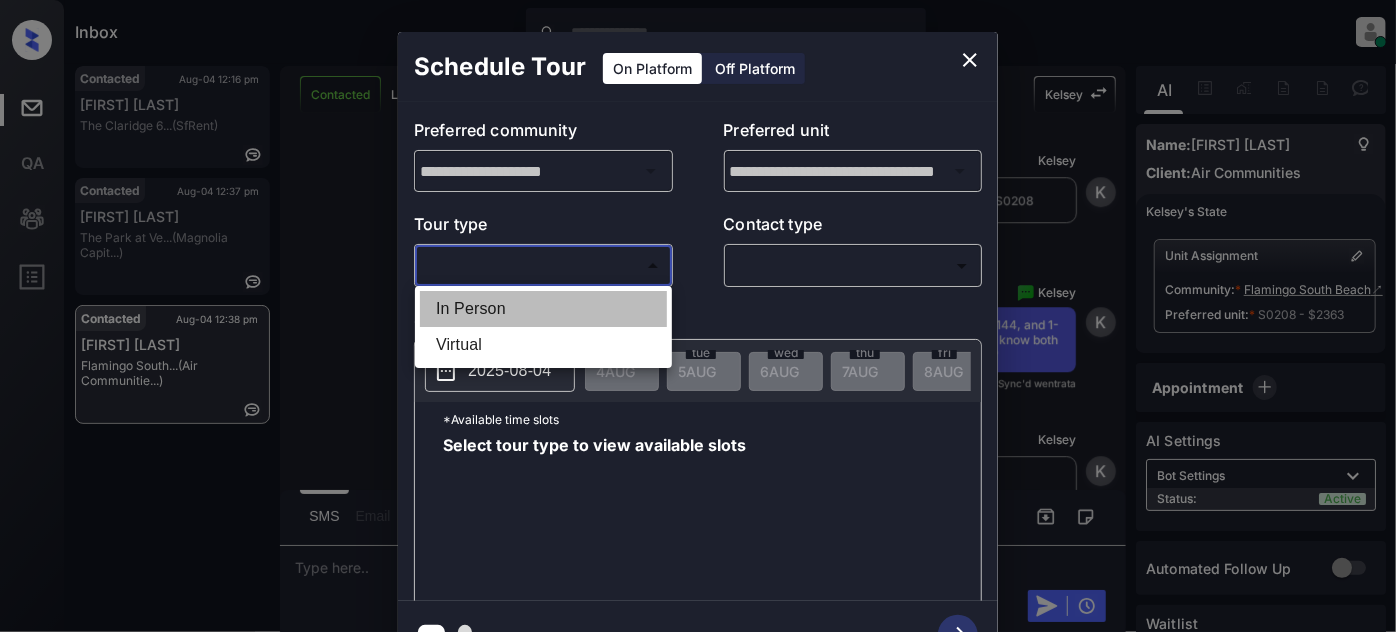 click on "In Person" at bounding box center (543, 309) 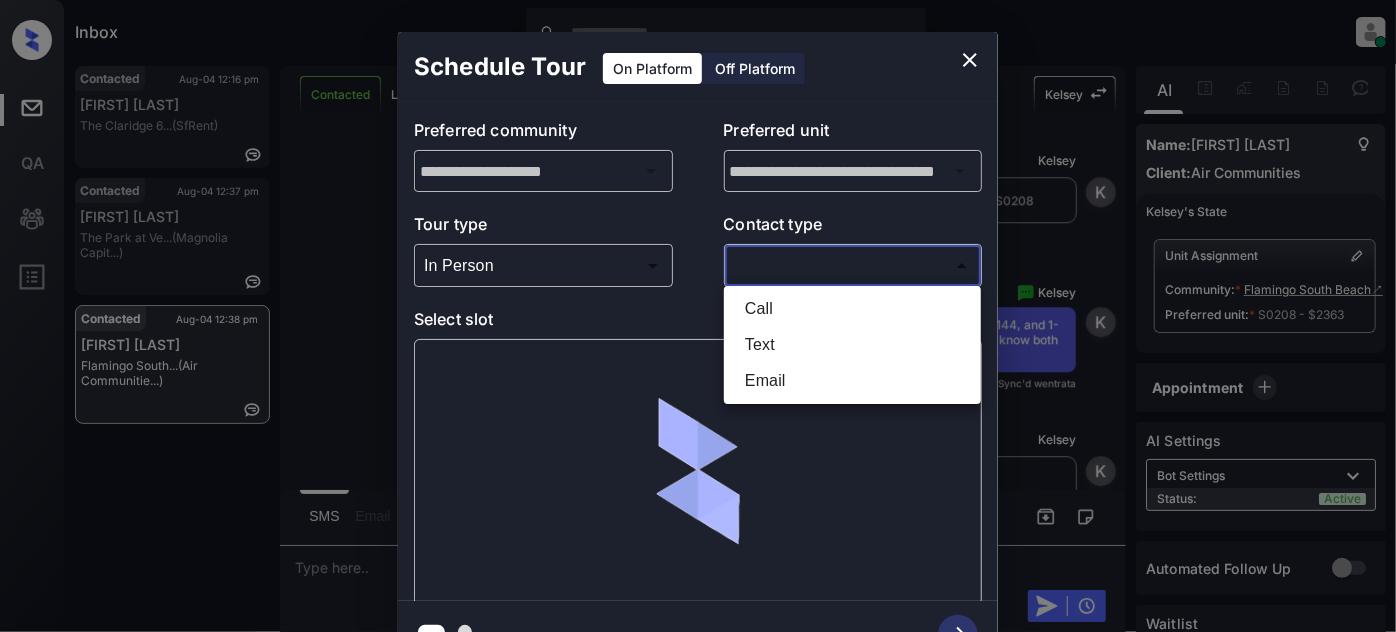 click on "Inbox [FIRST] [LAST] Online Set yourself   offline Set yourself   on break Profile Switch to  light  mode Sign out Contacted Aug-04 12:16 pm   [FIRST] [LAST] The Claridge 6...  (SfRent) Contacted Aug-04 12:37 pm   [FIRST] [LAST] The Park at Ve...  (Magnolia Capit...) Contacted Aug-04 12:38 pm   [FIRST] [LAST] Flamingo South...  (Air Communitie...) Contacted Lost Lead Sentiment: Angry Upon sliding the acknowledgement:  Lead will move to lost stage. * ​ SMS and call option will be set to opt out. AFM will be turned off for the lead. [FIRST] New Message [FIRST] Notes Note: <a href="https://conversation.getzuma.com/68910942f5cca441048c2e43">https://conversation.getzuma.com/68910942f5cca441048c2e43</a> - Paste this link into your browser to view [FIRST]’s conversation with the prospect Aug 04, 2025 12:25 pm  Sync'd w  entrata [FIRST] New Message [FIRST] Due to the activation of disableLeadTransfer feature flag, [FIRST] will no longer transfer ownership of this CRM guest card Aug 04, 2025 12:25 pm [FIRST] New Message Zuma Z A A" at bounding box center (698, 316) 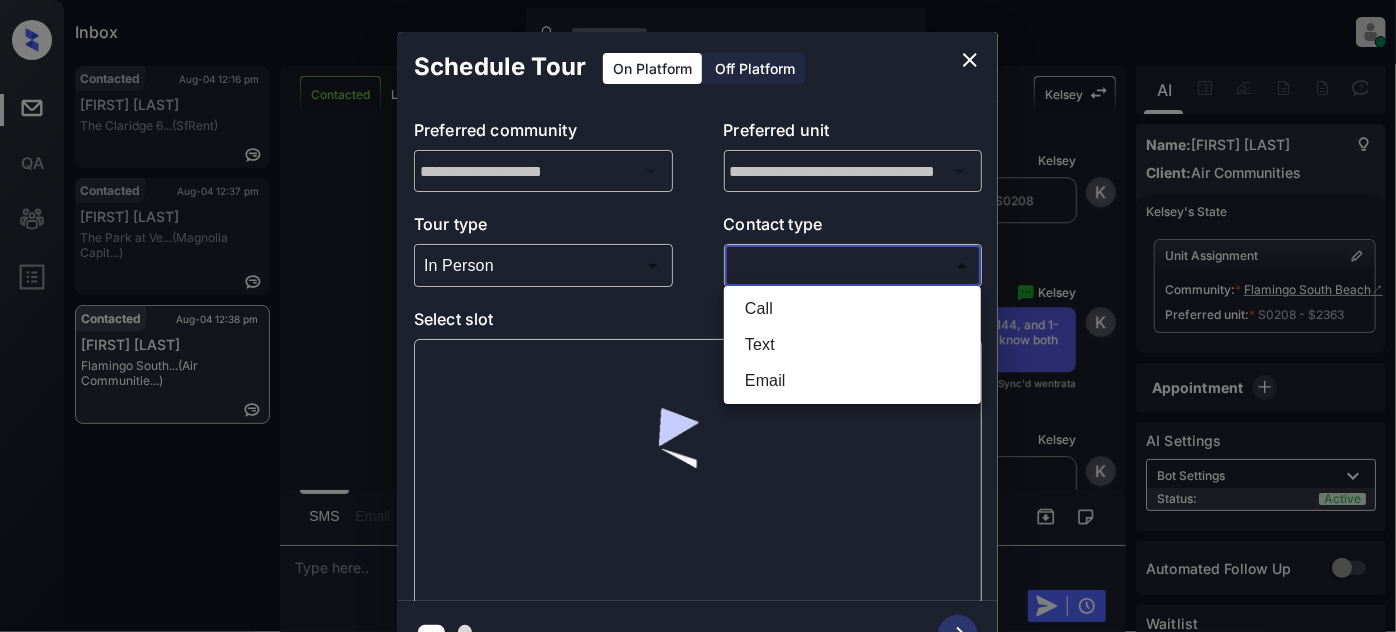 click on "Text" at bounding box center (852, 345) 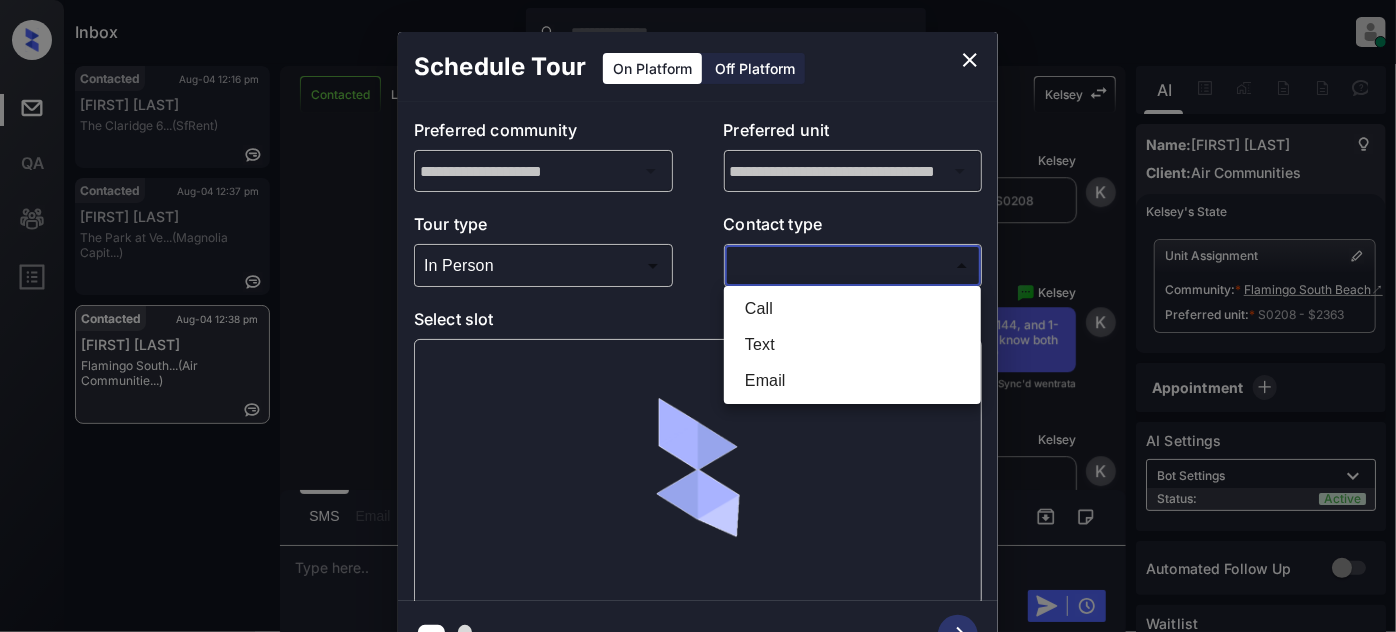 type on "****" 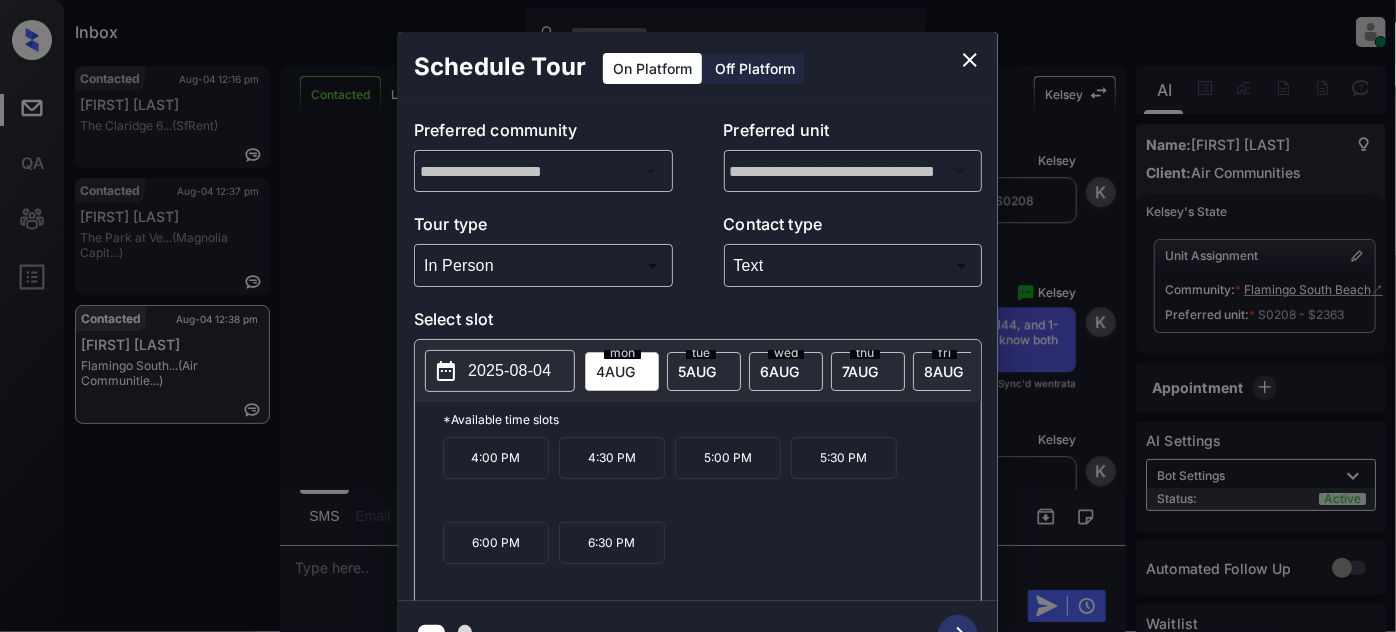 click on "6 AUG" at bounding box center (615, 371) 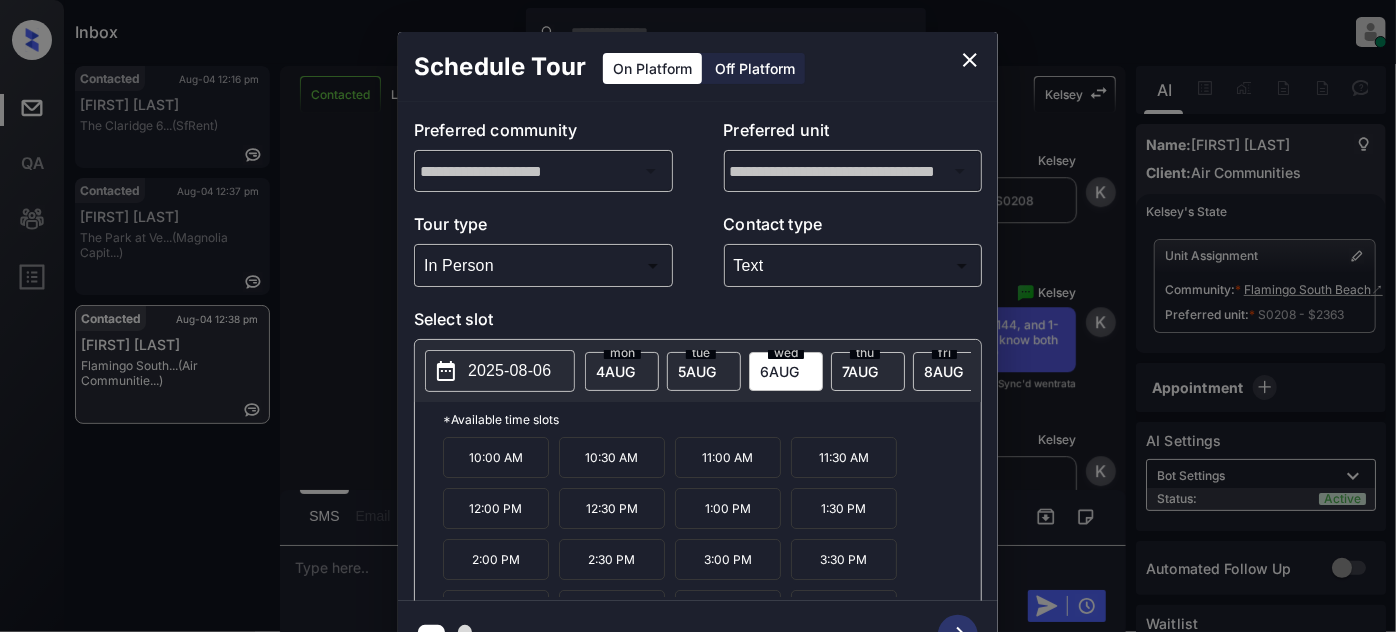 click on "11:00 AM" at bounding box center [728, 457] 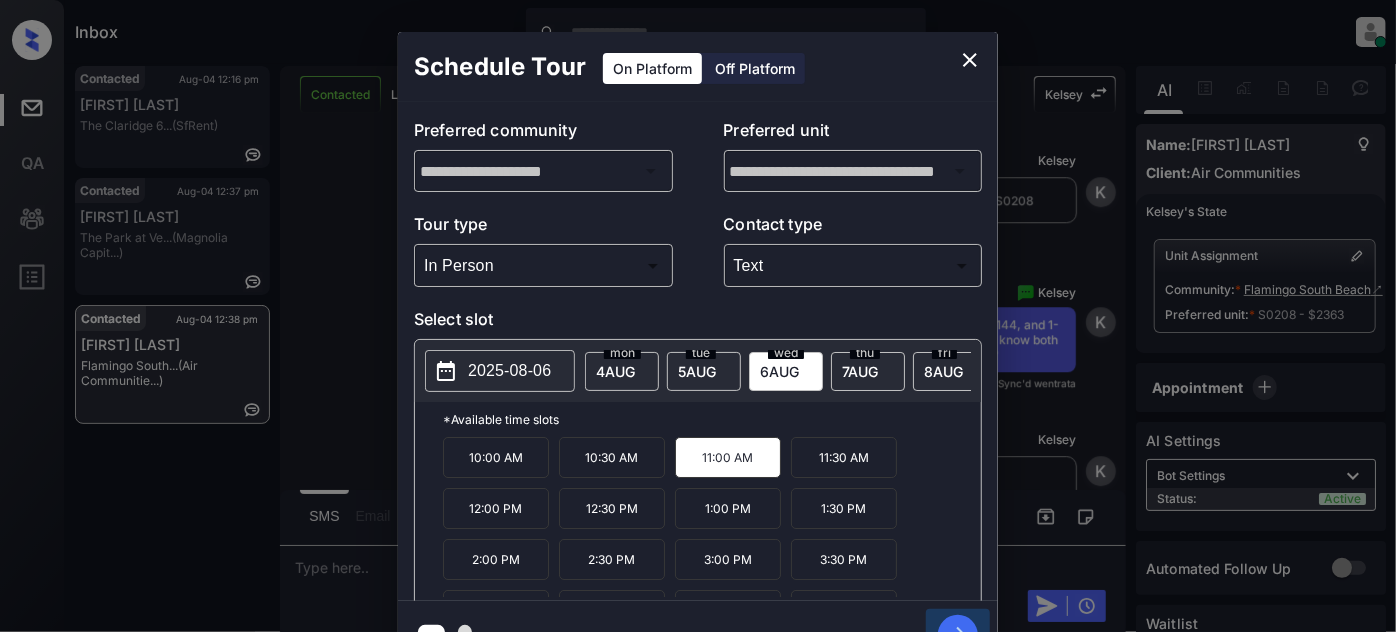 click 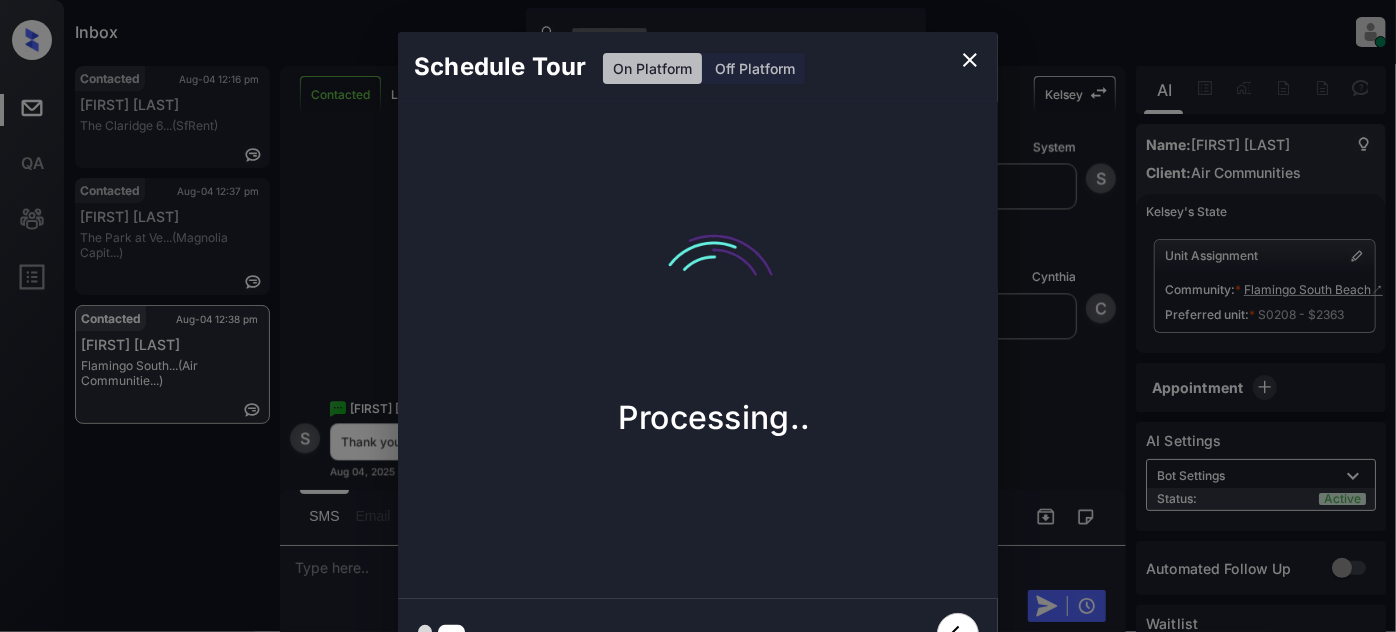 scroll, scrollTop: 2958, scrollLeft: 0, axis: vertical 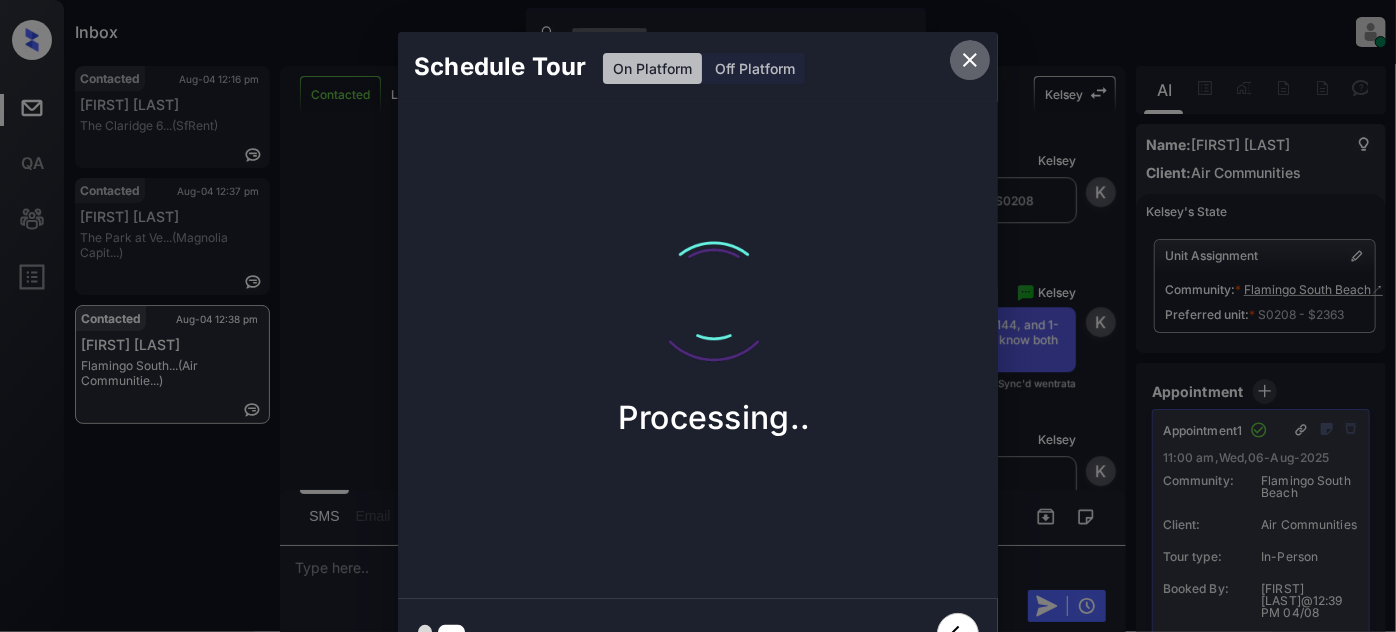 click 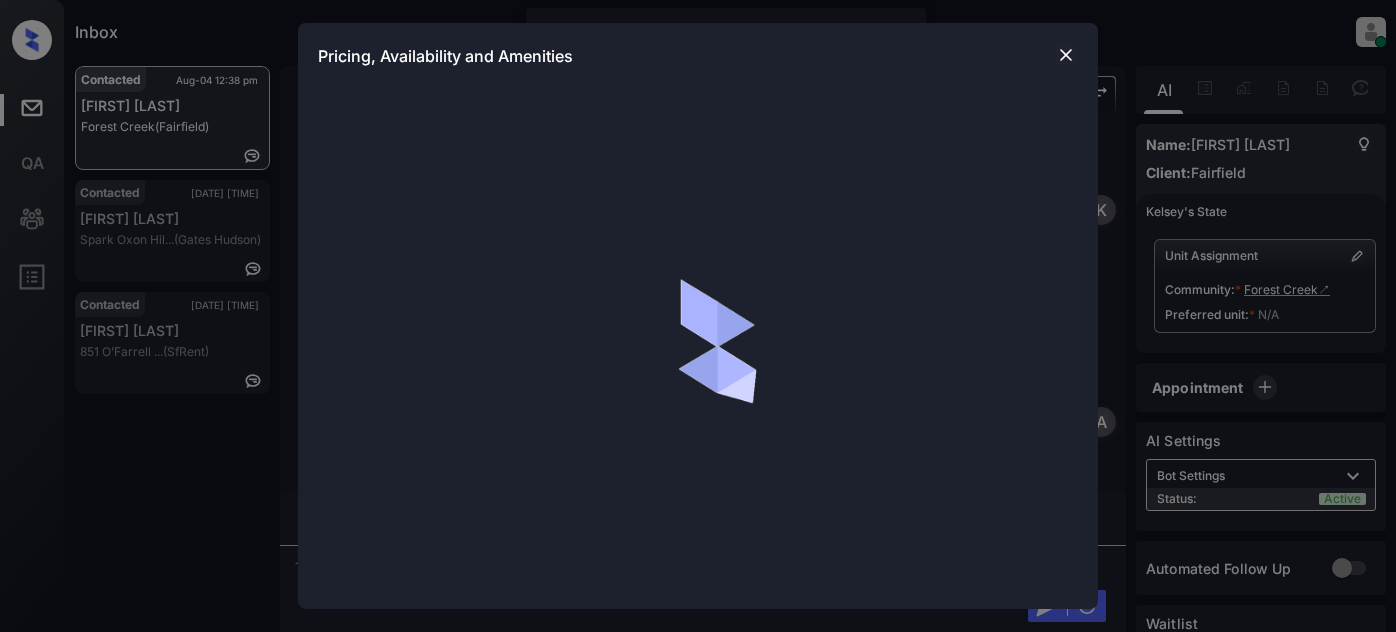scroll, scrollTop: 0, scrollLeft: 0, axis: both 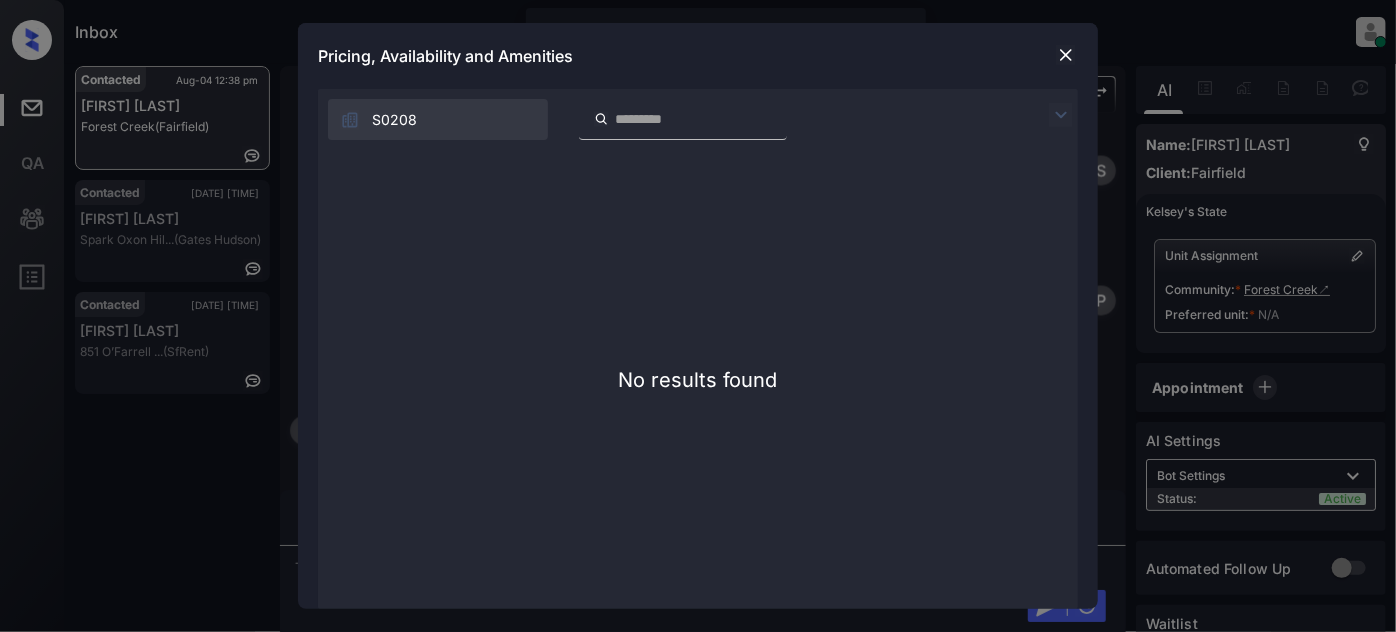 click at bounding box center [1066, 55] 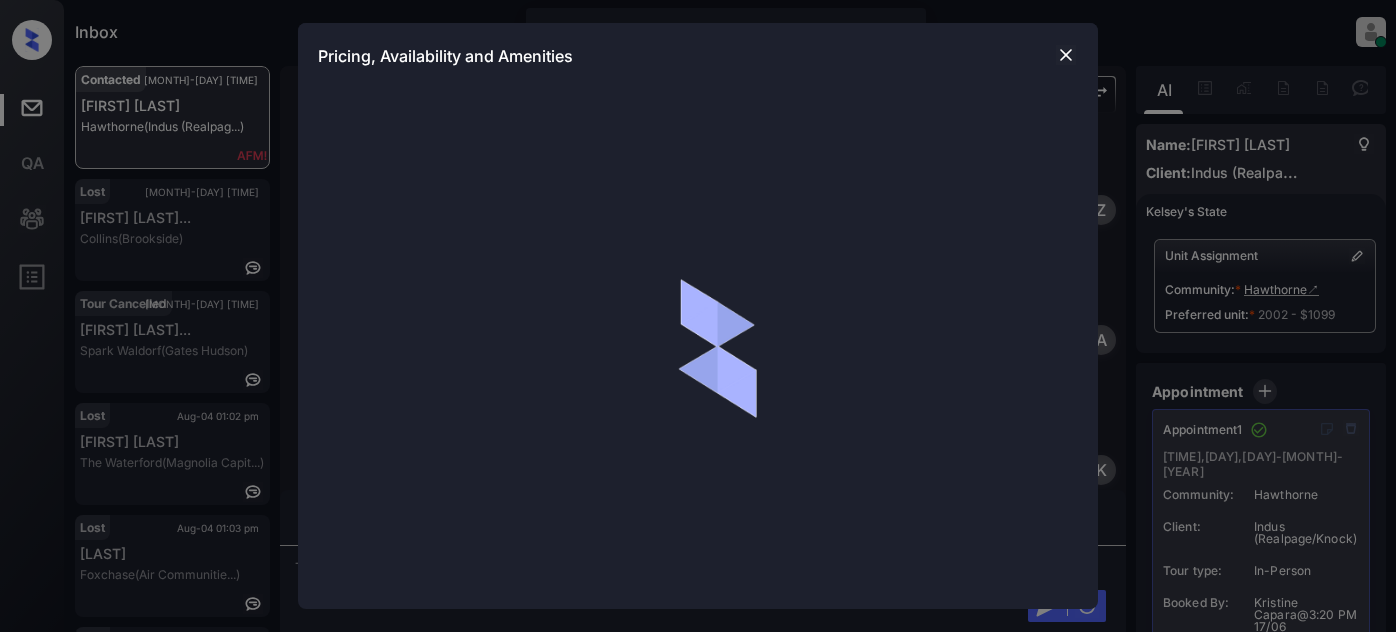 scroll, scrollTop: 0, scrollLeft: 0, axis: both 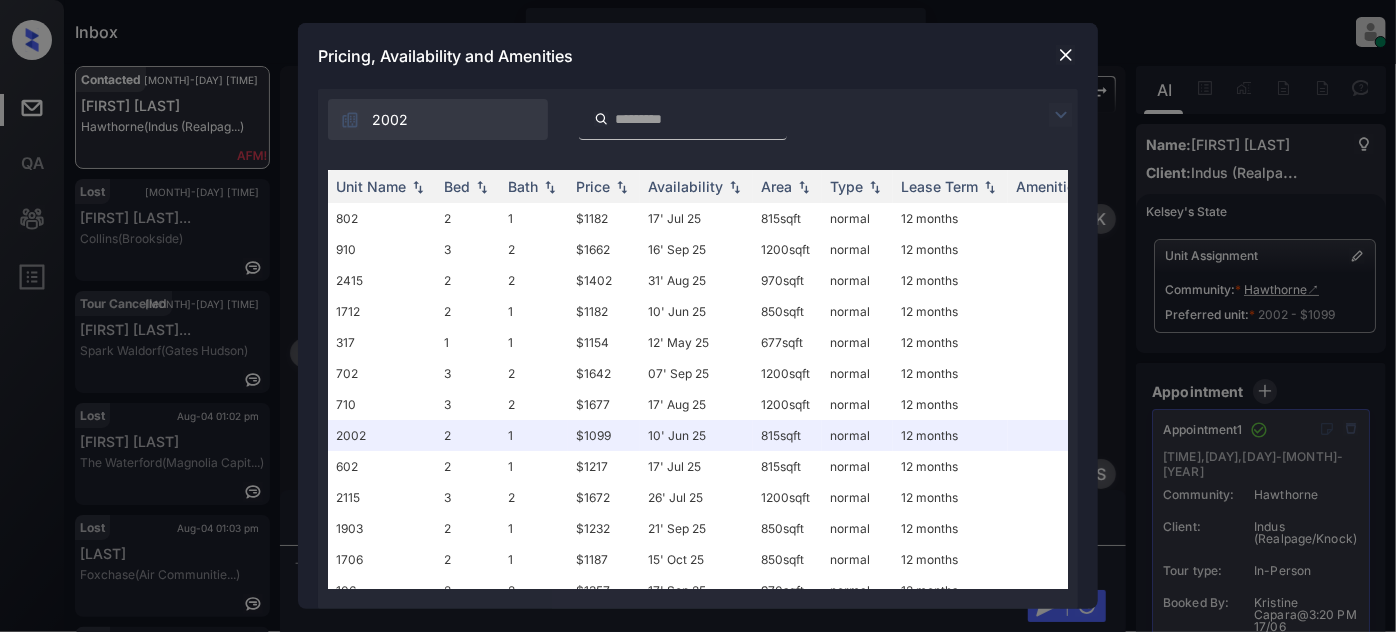 click at bounding box center [1061, 115] 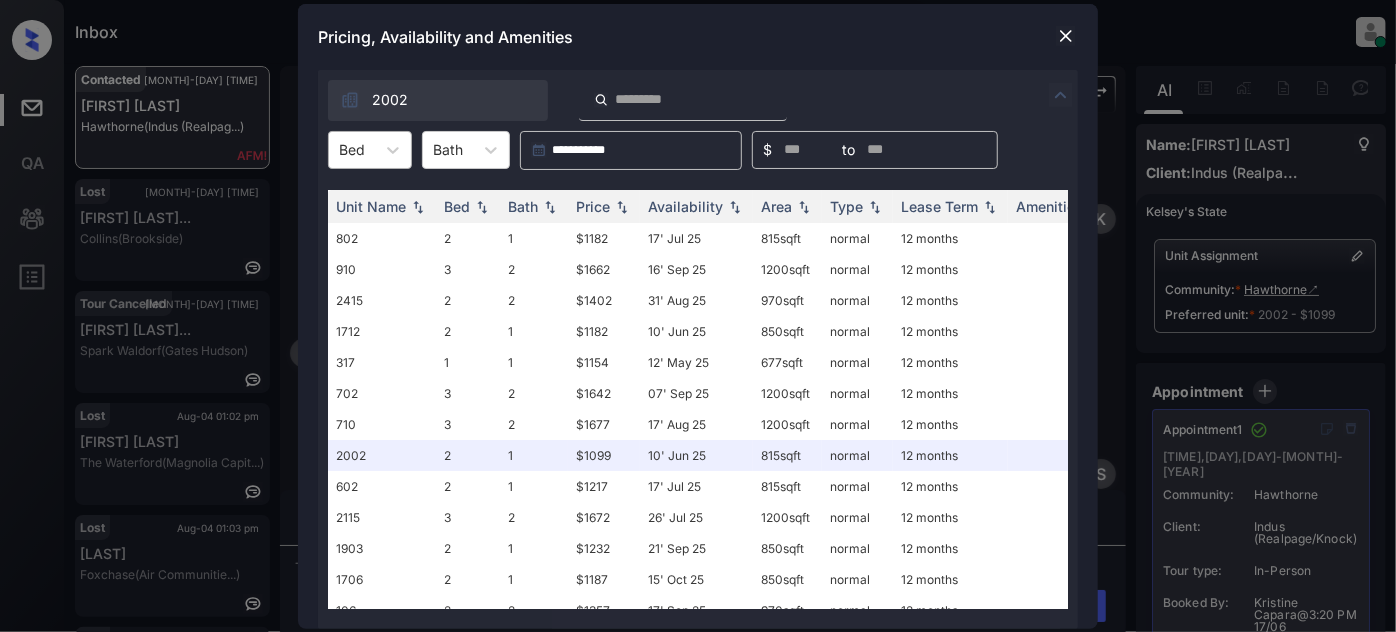 click at bounding box center (341, 149) 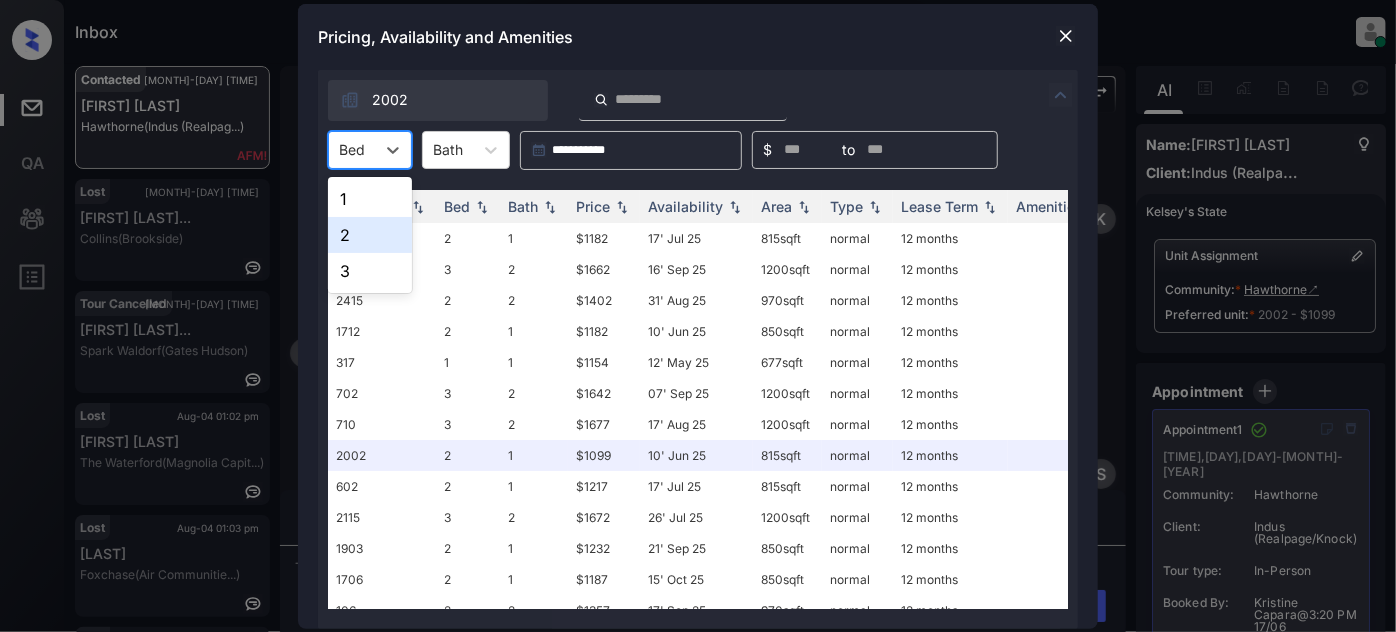 click on "2" at bounding box center [370, 235] 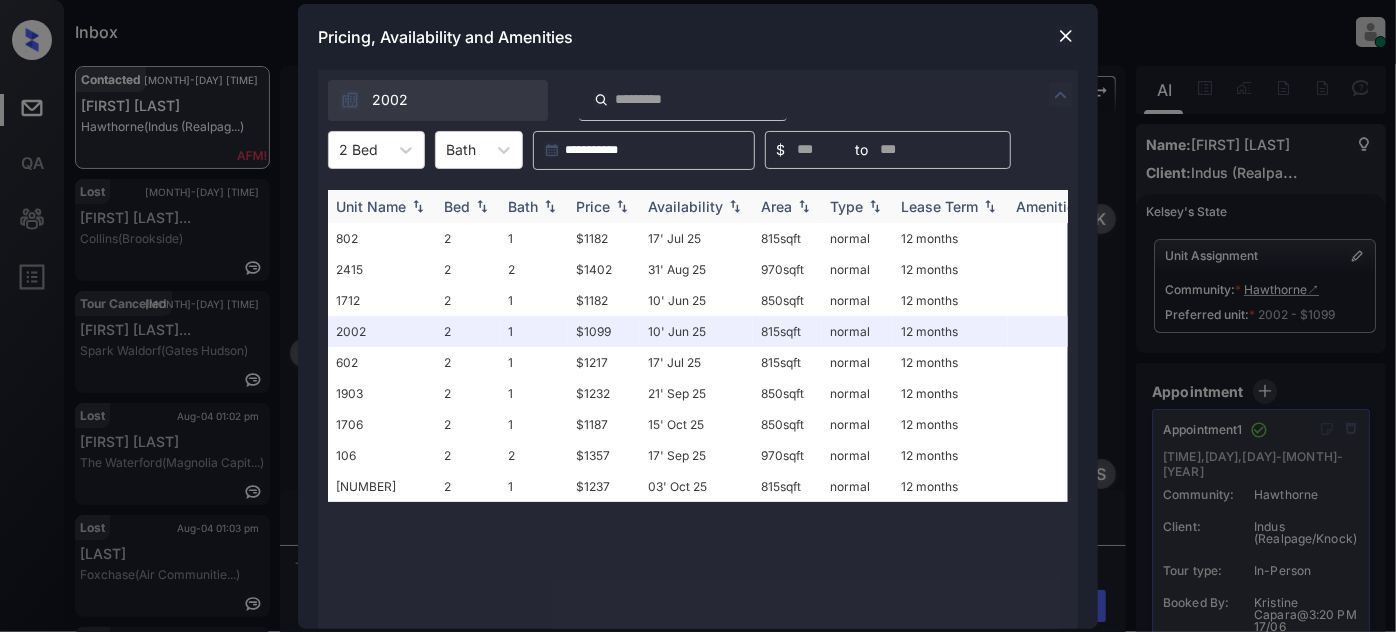 click on "Price" at bounding box center (604, 206) 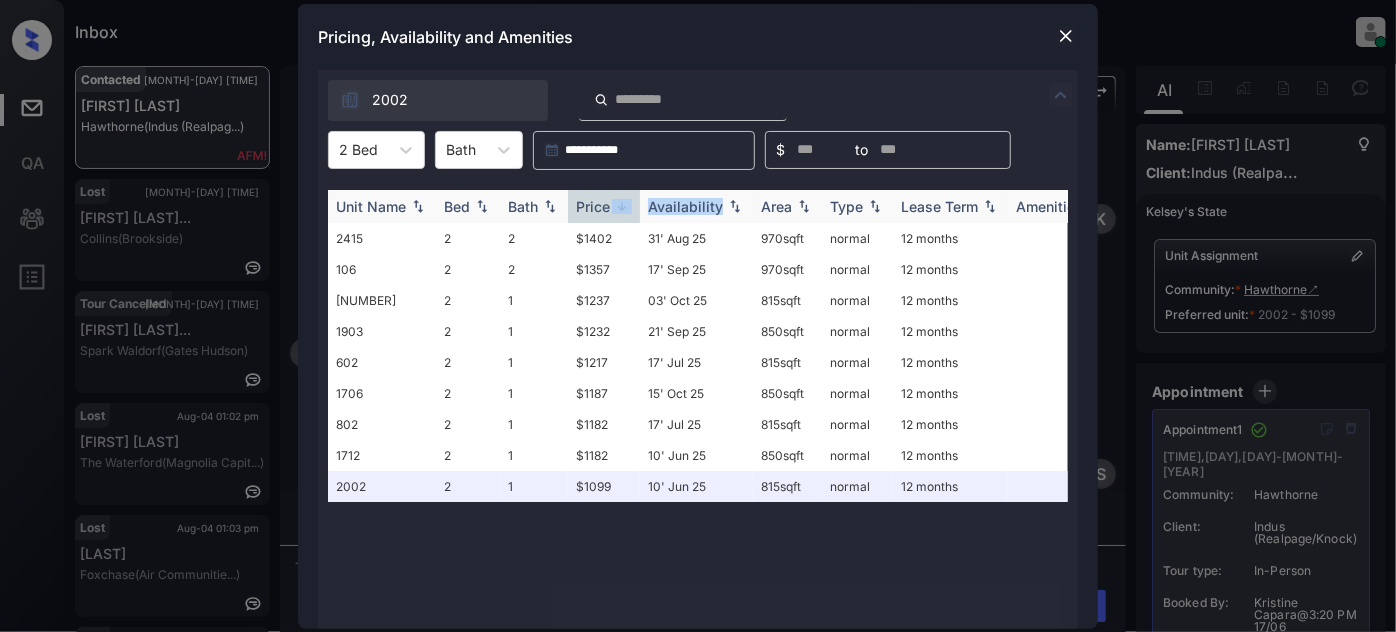 click on "Price" at bounding box center [604, 206] 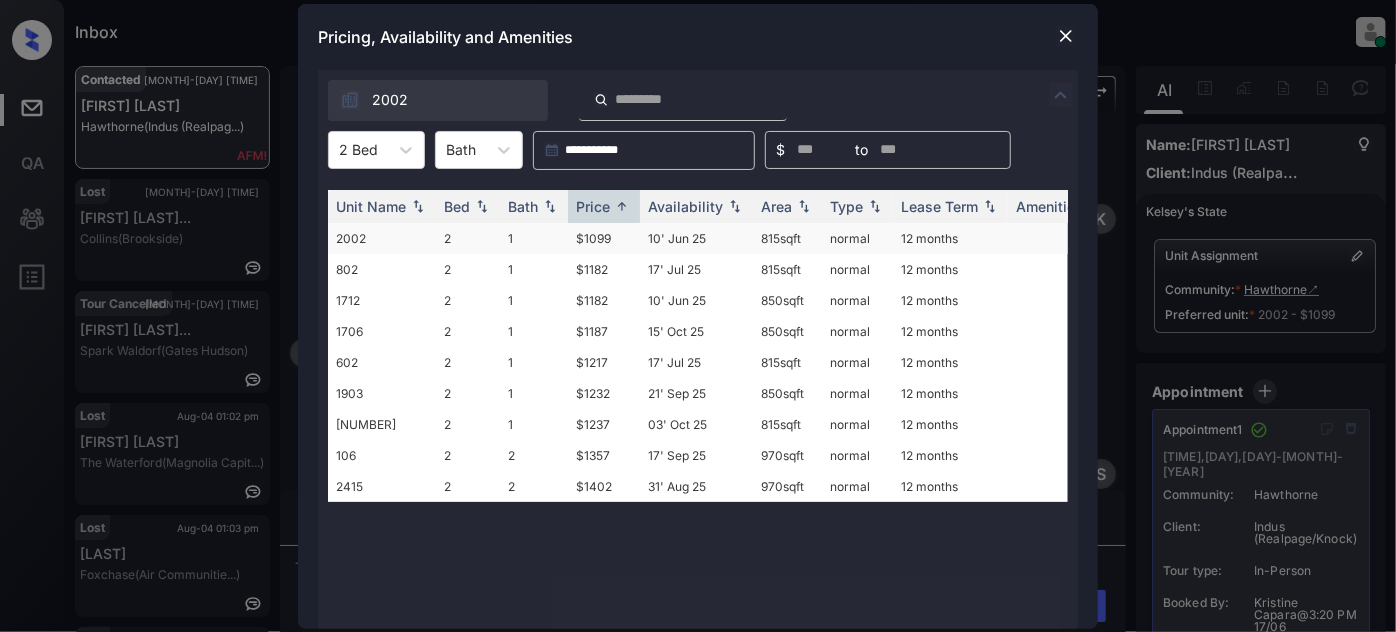 click on "10' Jun 25" at bounding box center (696, 238) 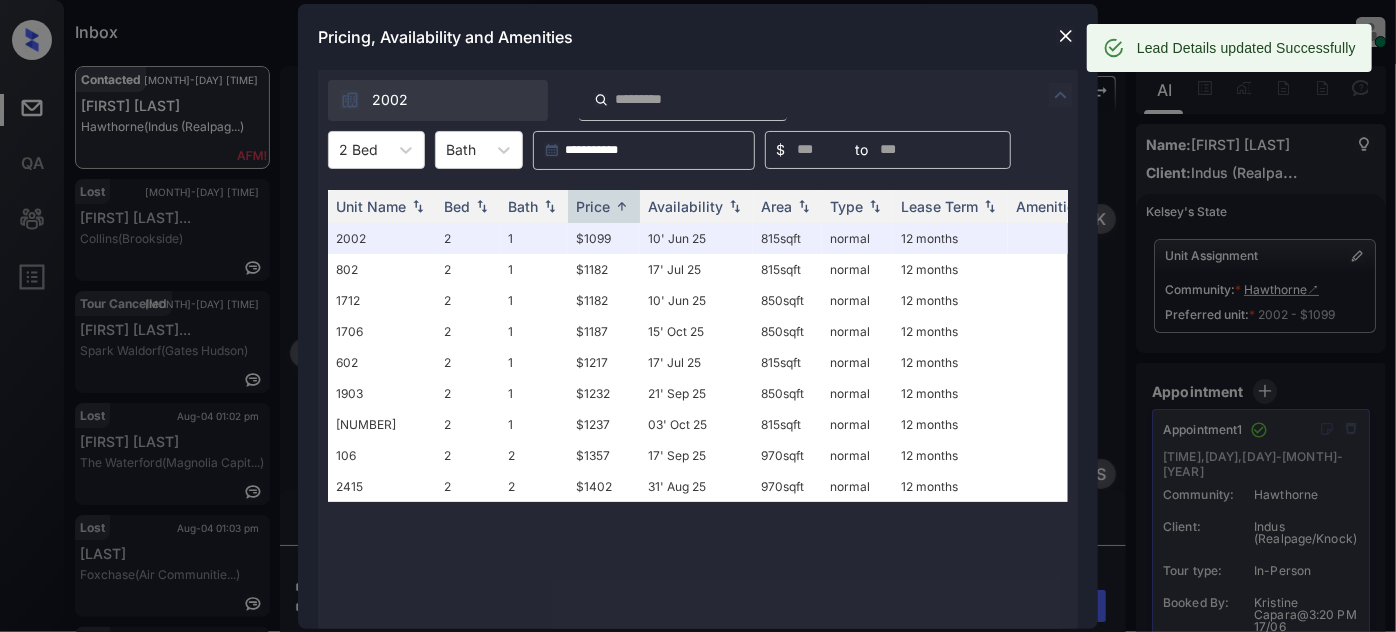 click at bounding box center (1066, 36) 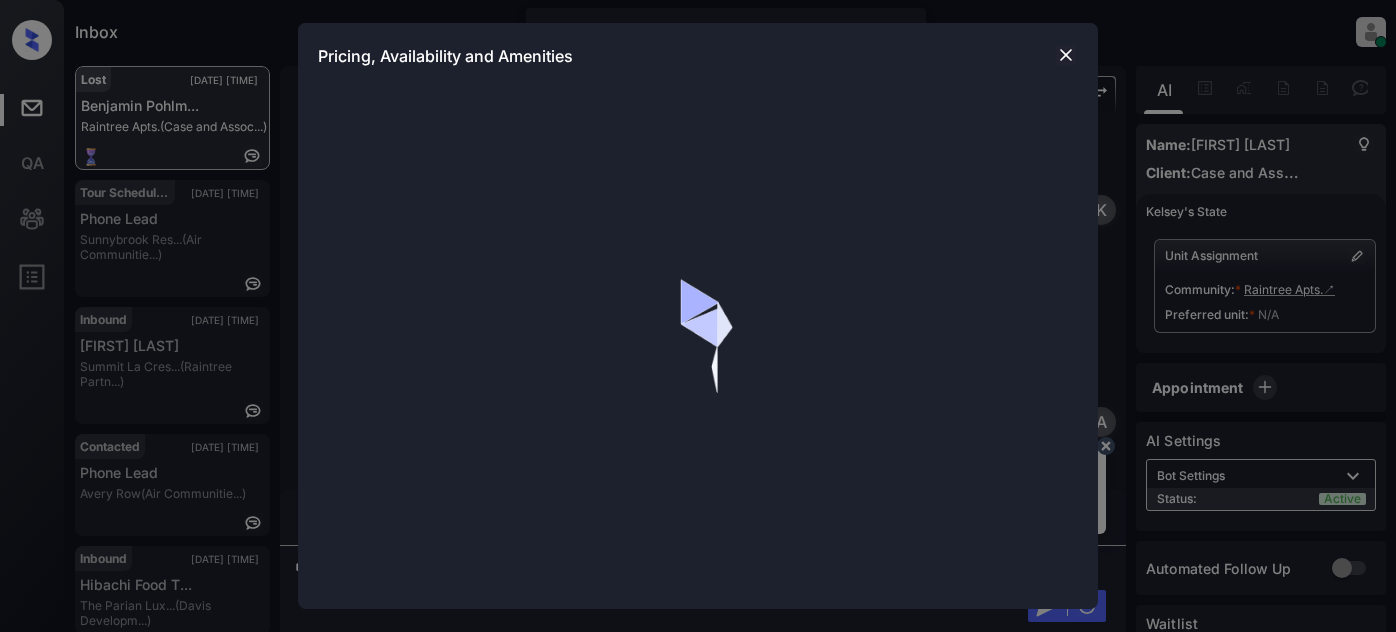scroll, scrollTop: 0, scrollLeft: 0, axis: both 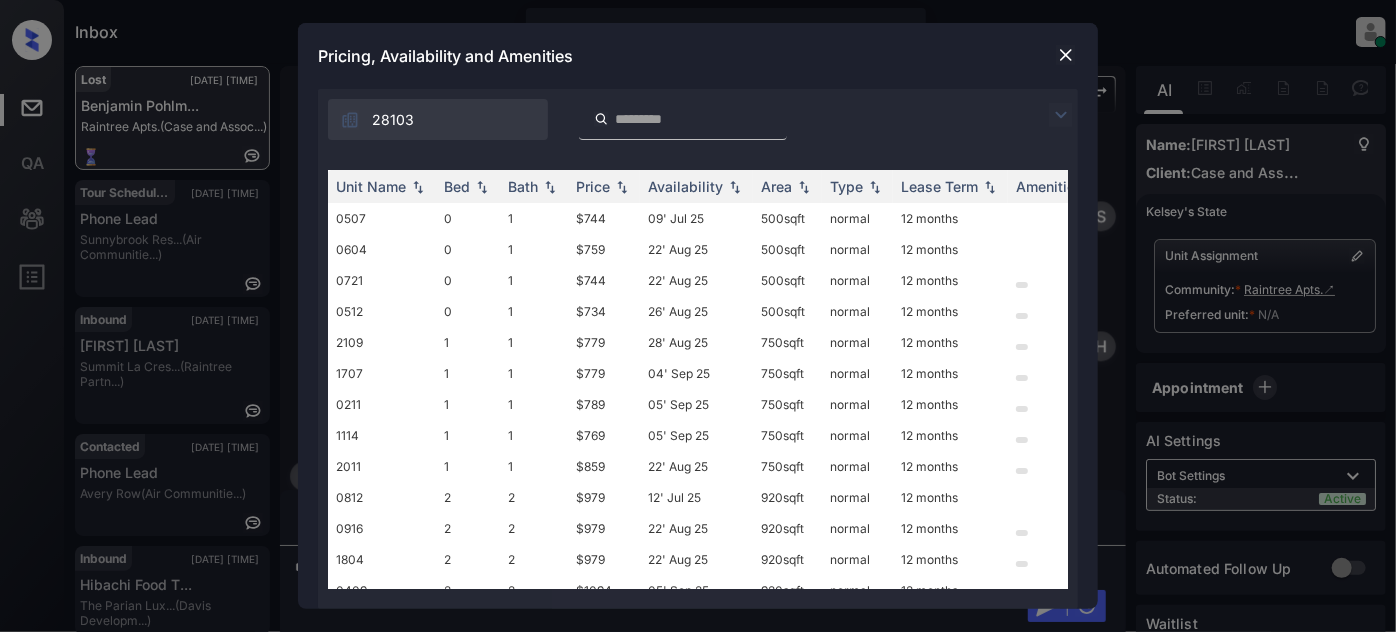 click at bounding box center (1066, 55) 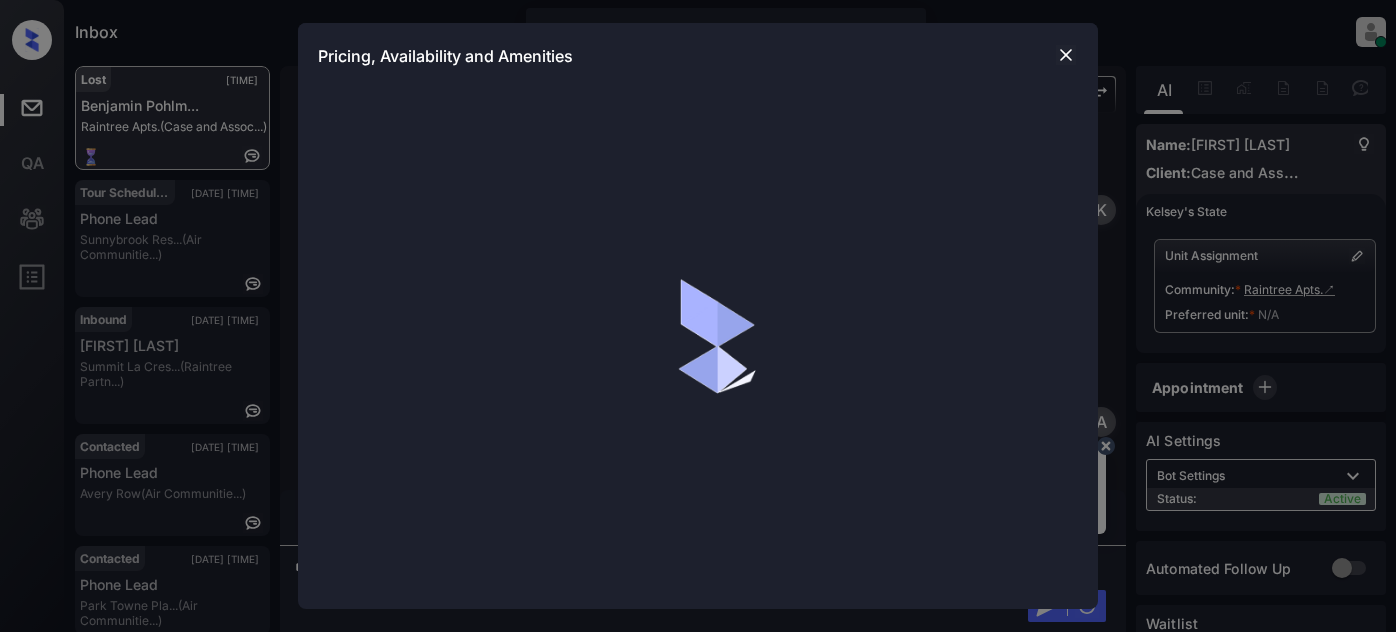 scroll, scrollTop: 0, scrollLeft: 0, axis: both 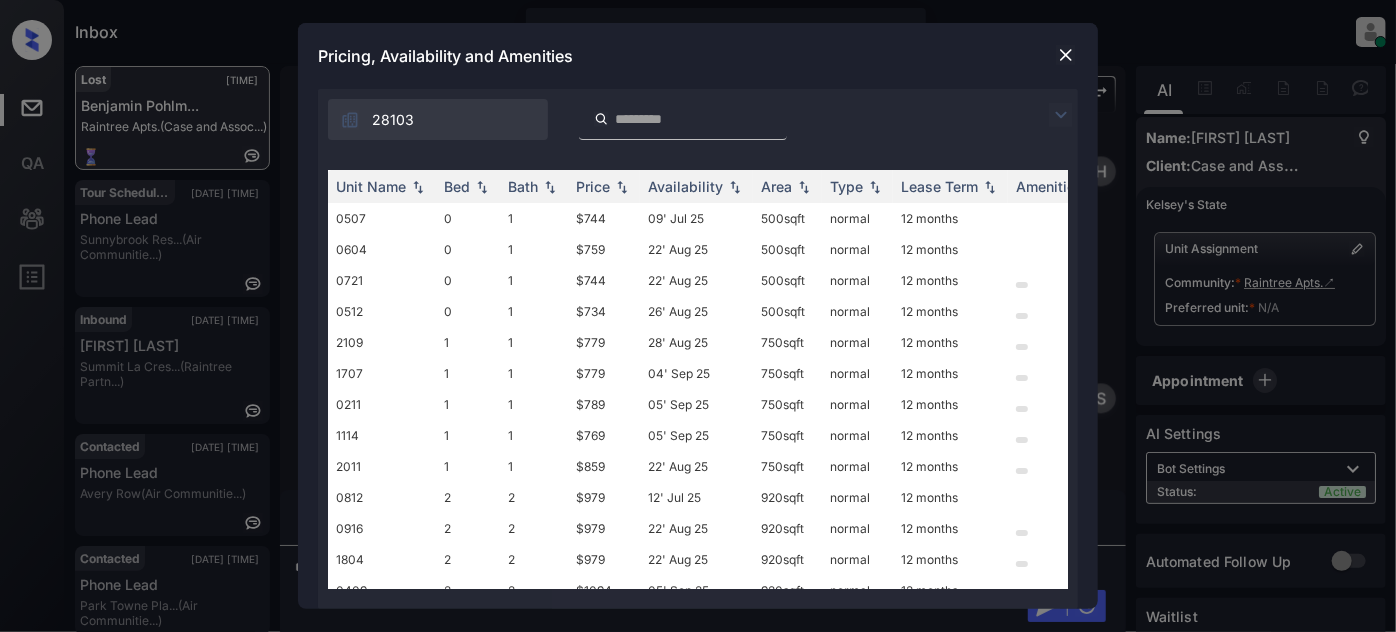click on "28103" at bounding box center [698, 114] 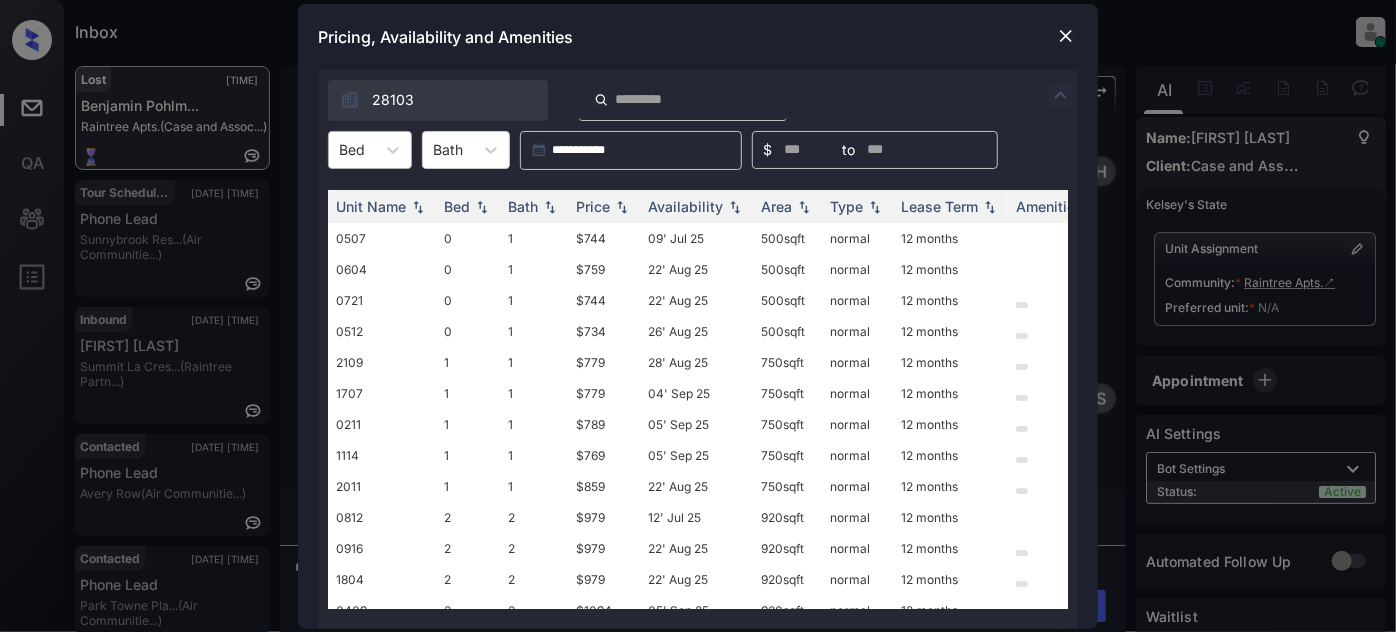 click on "Bed" at bounding box center [352, 149] 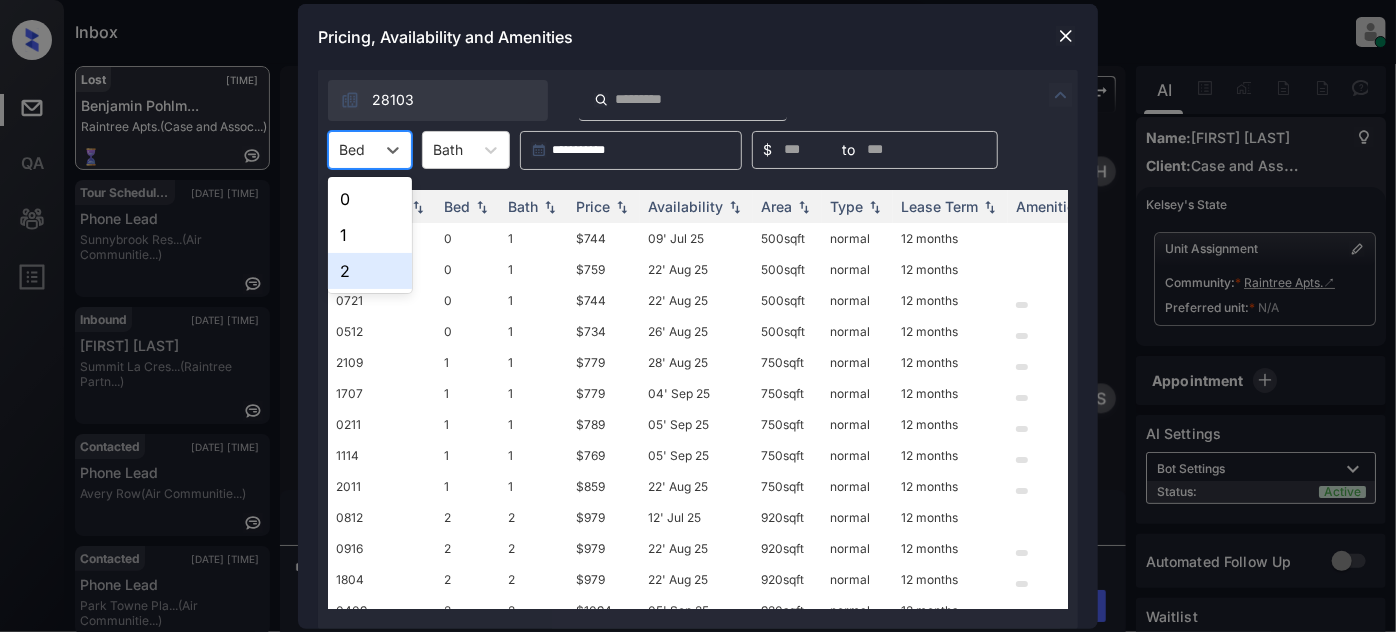 click on "2" at bounding box center (370, 271) 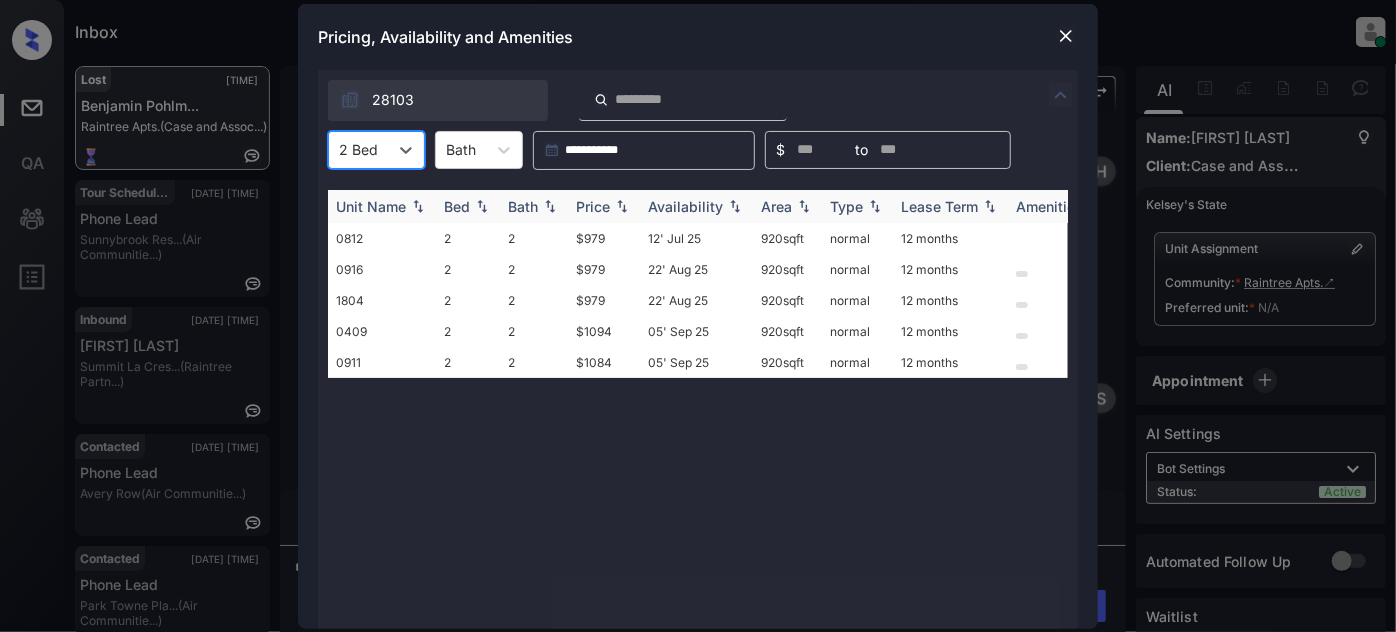 click on "Price" at bounding box center [593, 206] 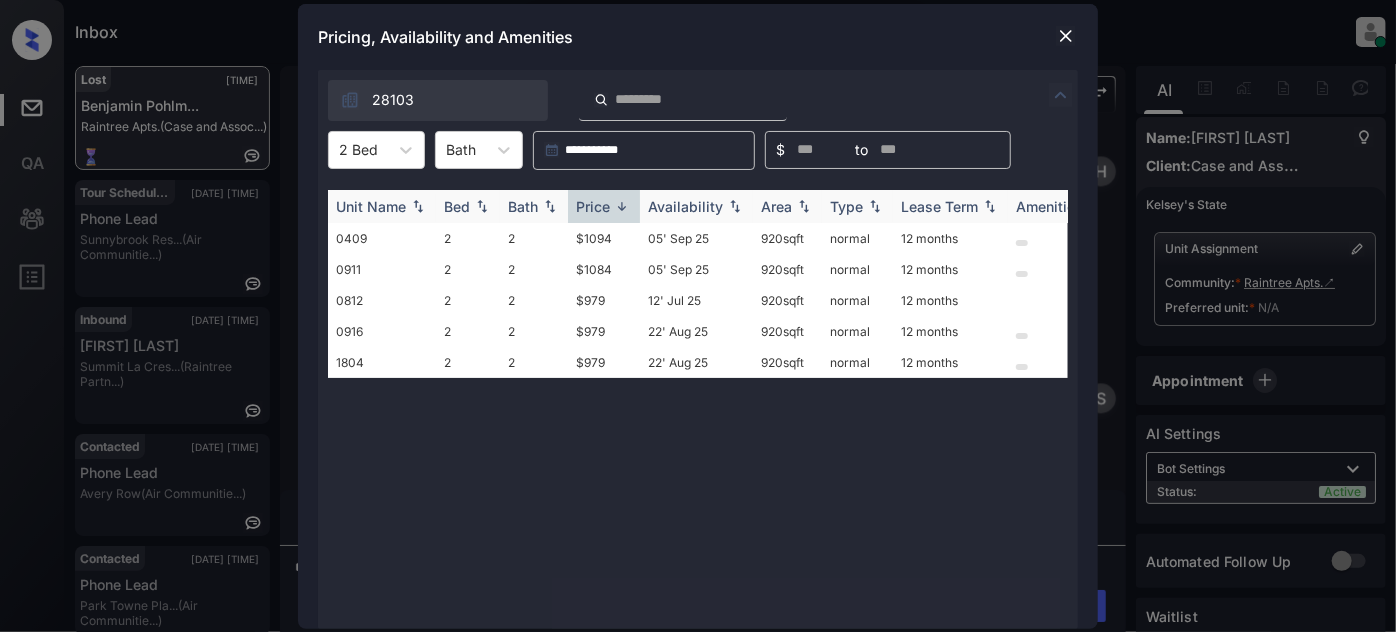 click on "Price" at bounding box center (593, 206) 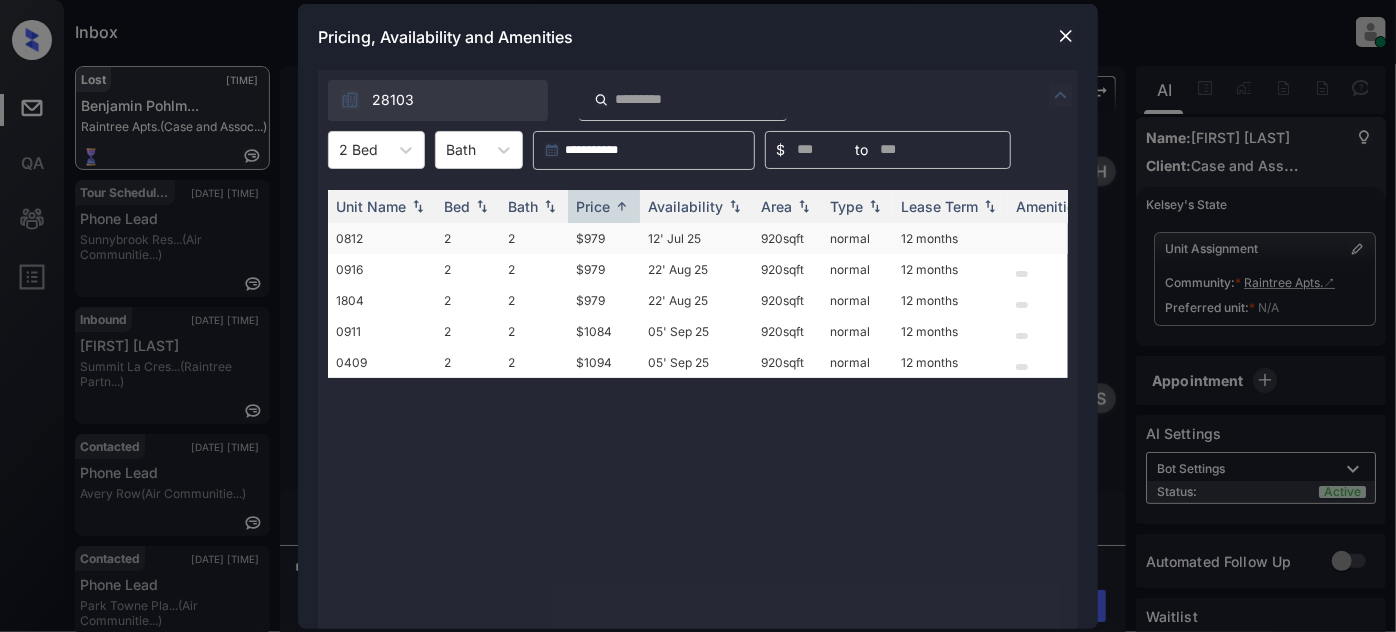 click on "12' Jul 25" at bounding box center [696, 238] 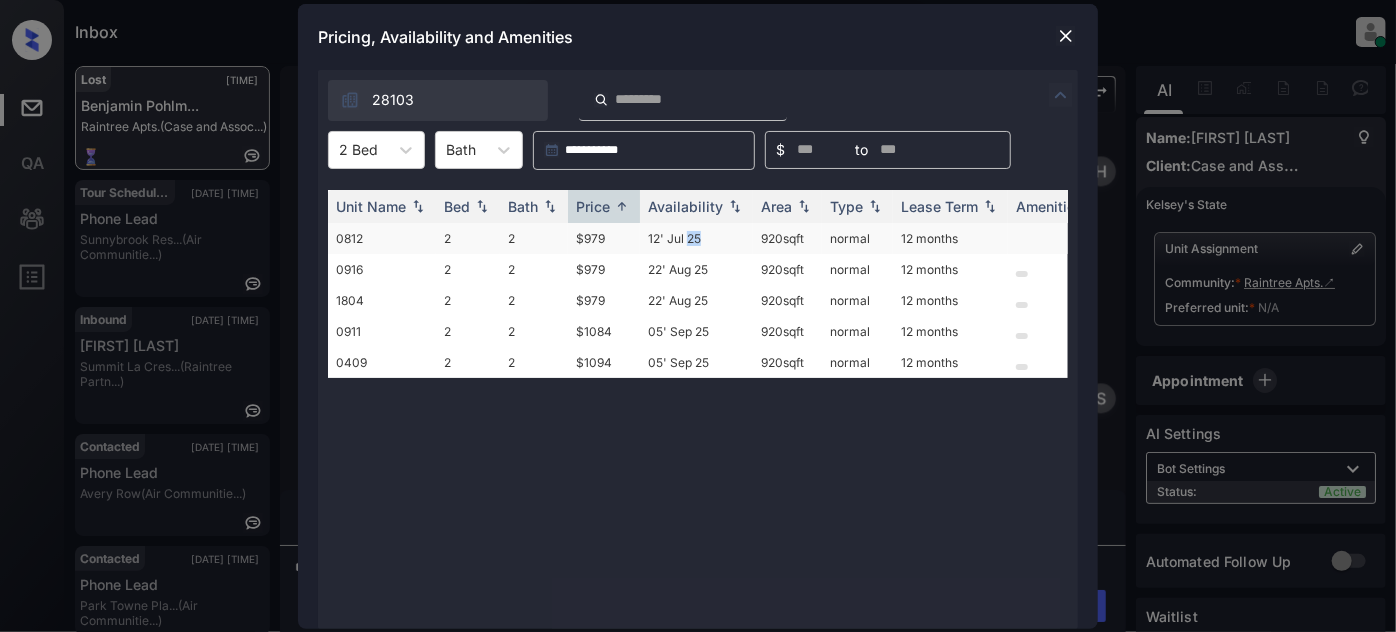 click on "12' Jul 25" at bounding box center [696, 238] 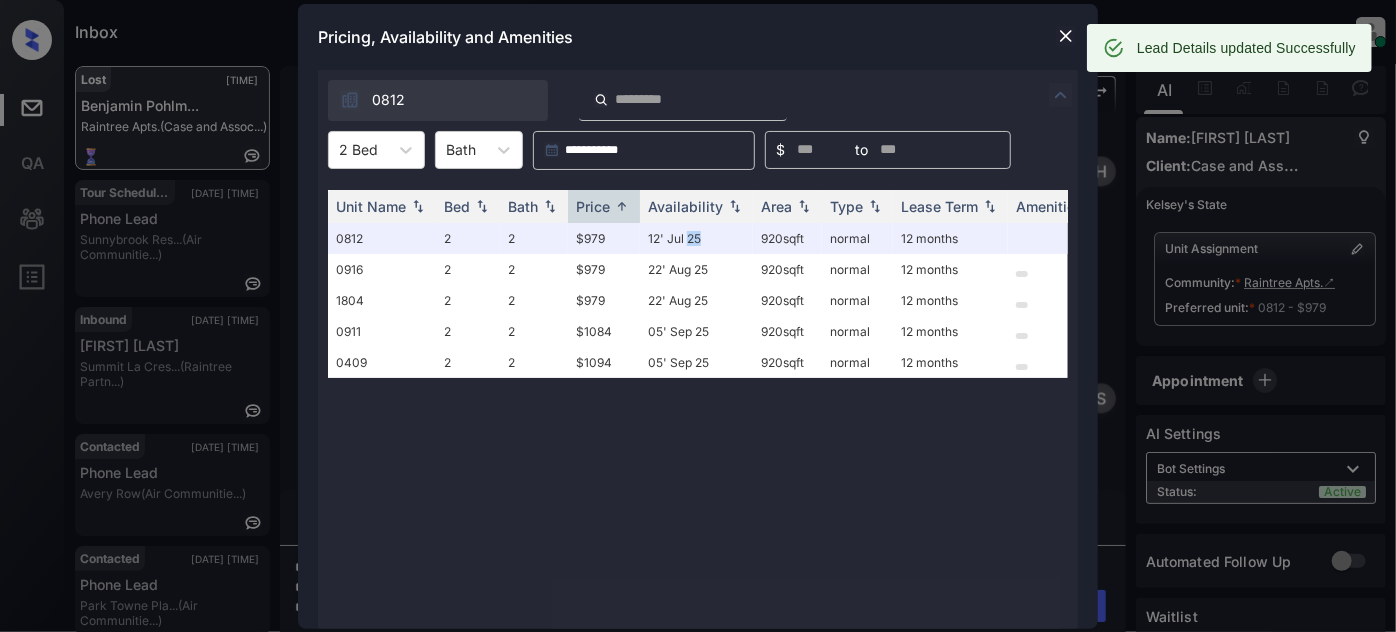click at bounding box center (1066, 36) 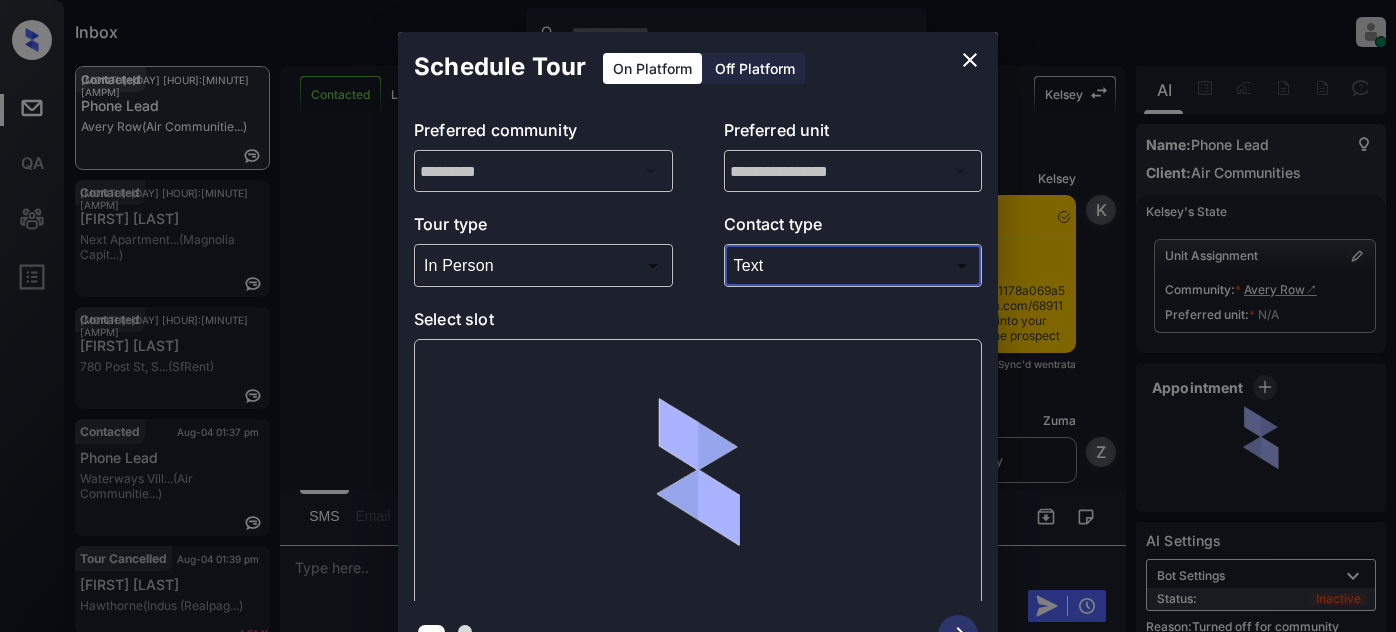 scroll, scrollTop: 0, scrollLeft: 0, axis: both 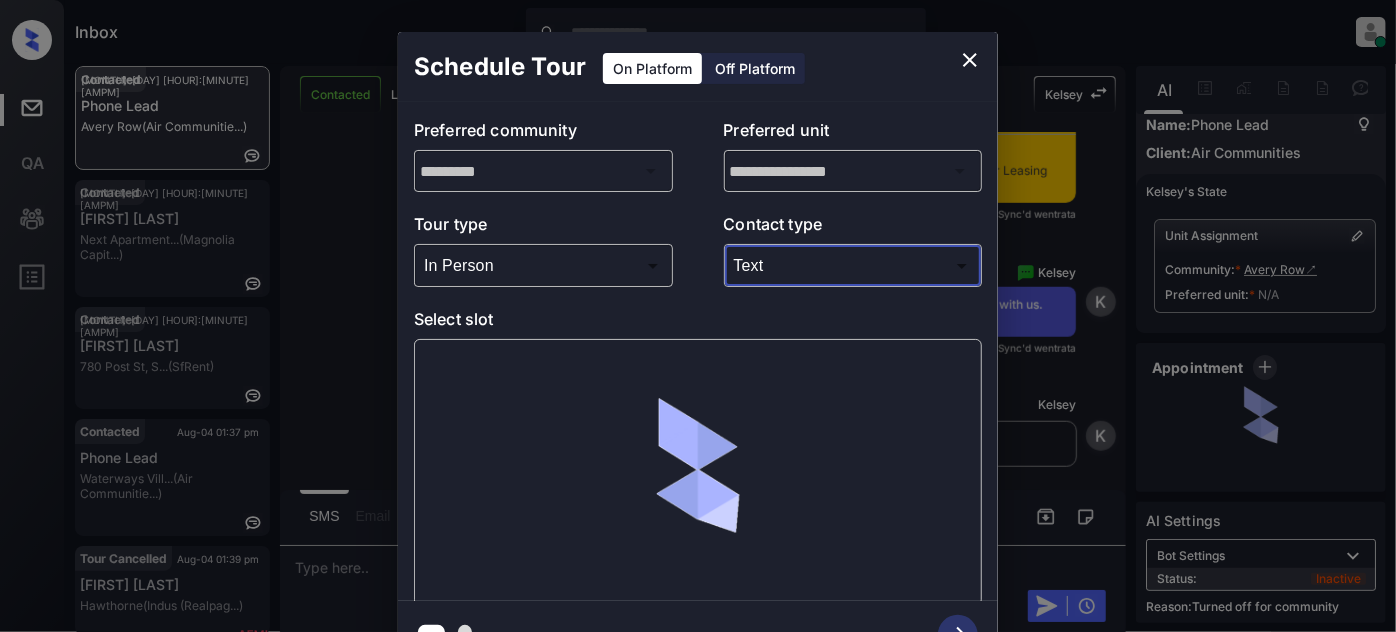 click 